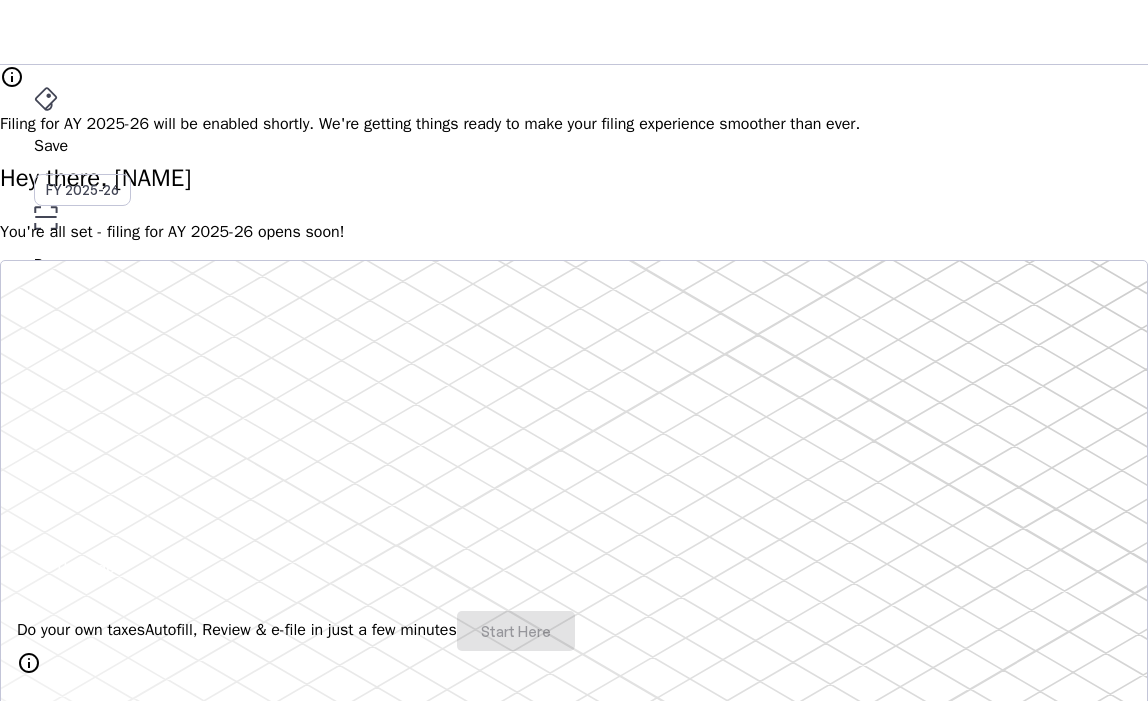 scroll, scrollTop: 0, scrollLeft: 0, axis: both 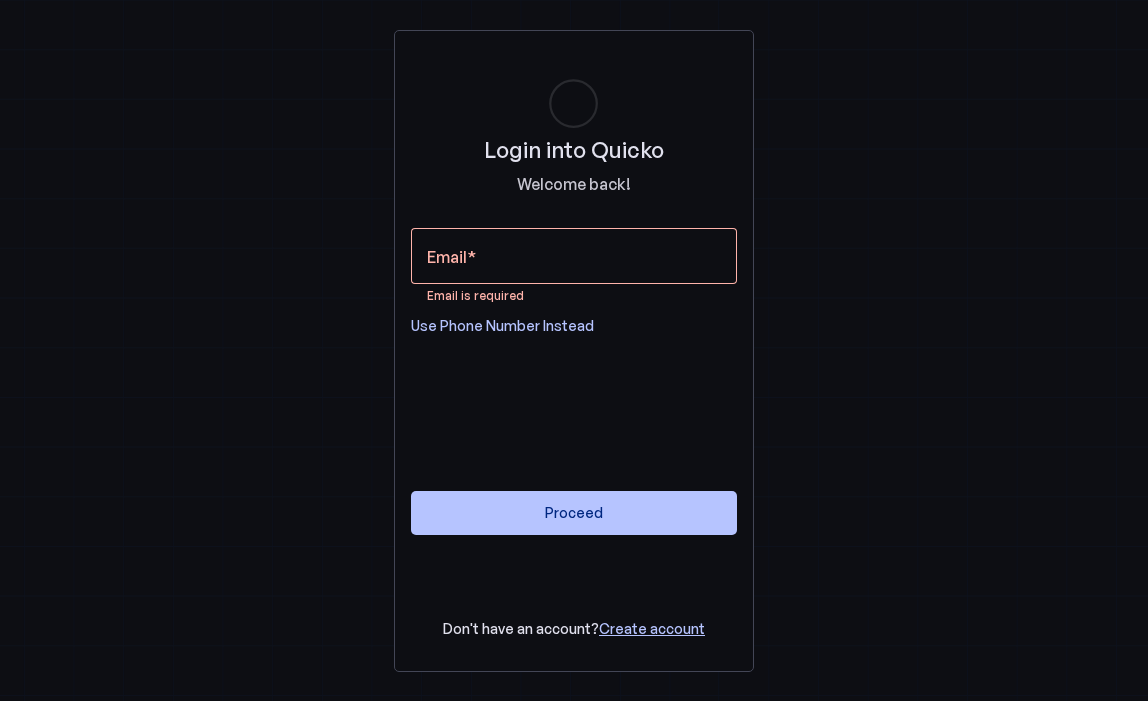click at bounding box center [574, 575] 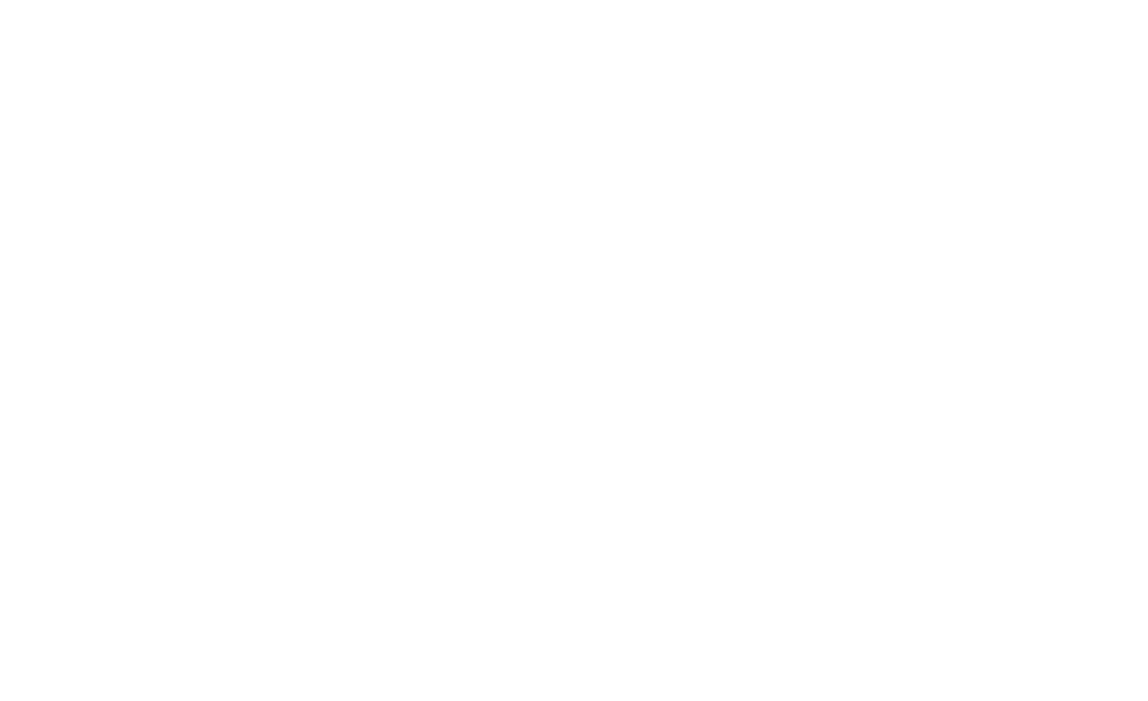 scroll, scrollTop: 0, scrollLeft: 0, axis: both 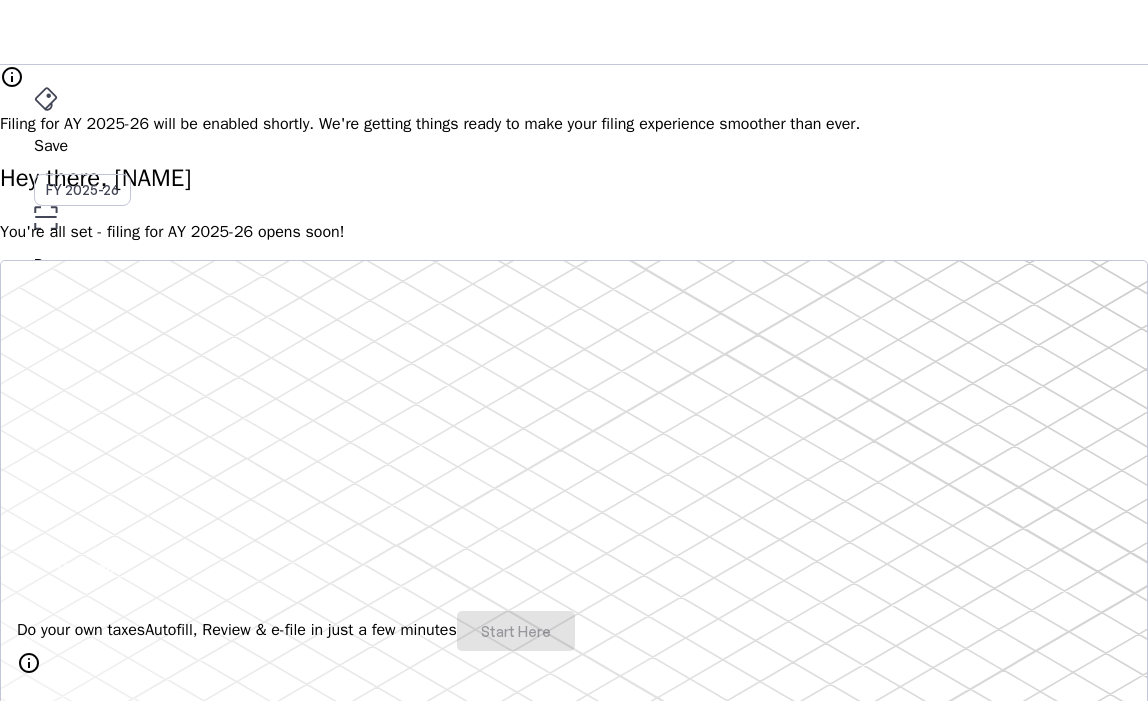 click on "File" at bounding box center [574, 352] 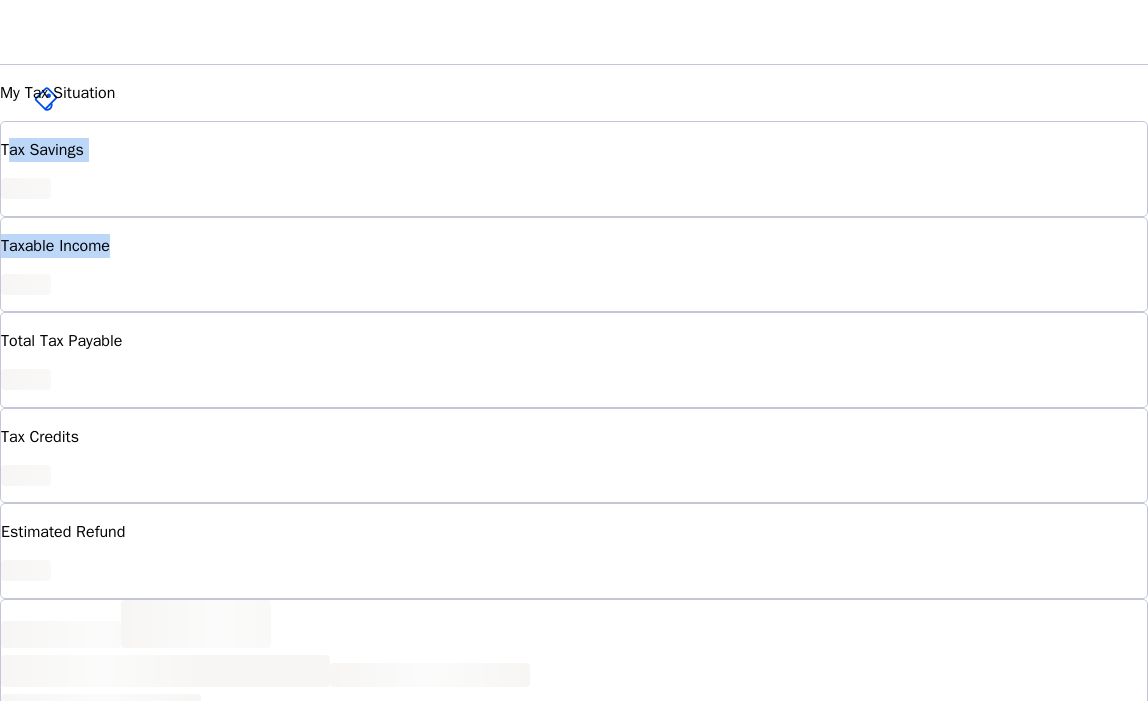 drag, startPoint x: 58, startPoint y: 213, endPoint x: 337, endPoint y: 249, distance: 281.313 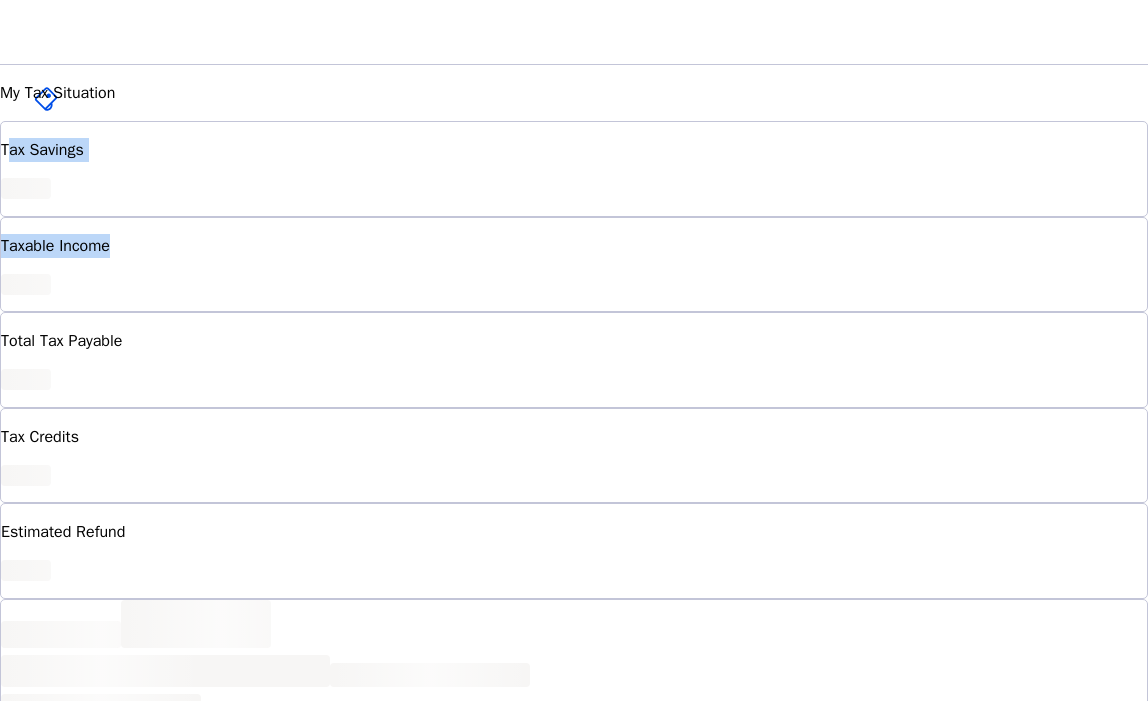 click on "Taxable Income" at bounding box center [574, 150] 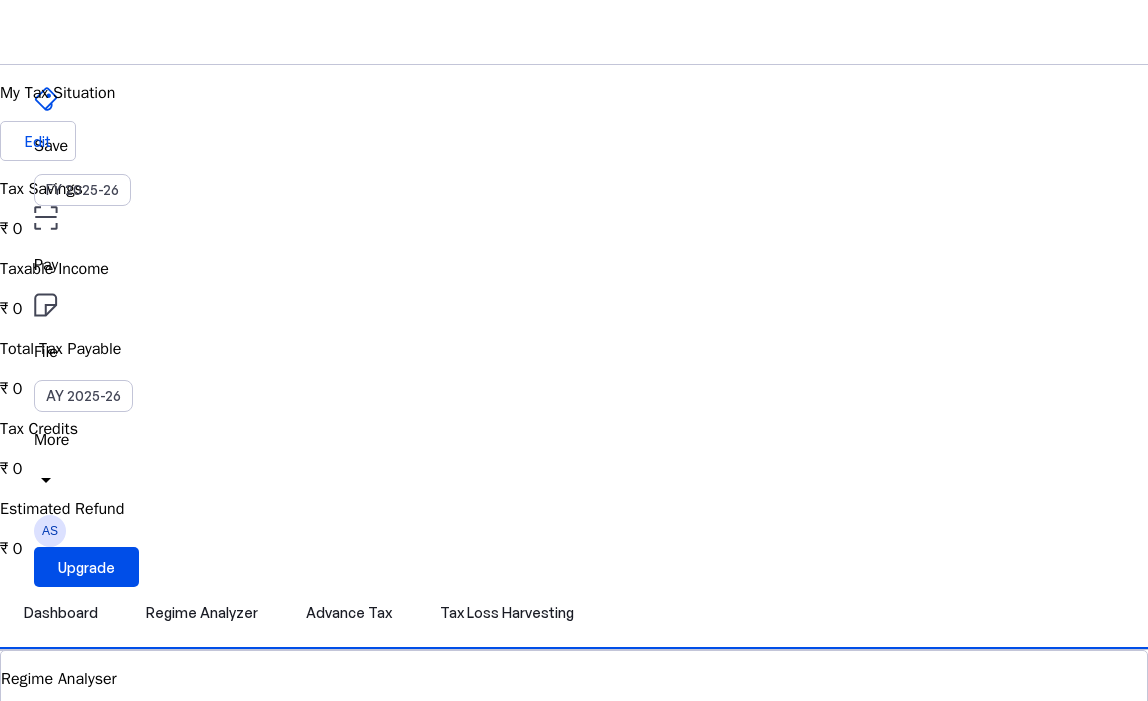 scroll, scrollTop: 0, scrollLeft: 0, axis: both 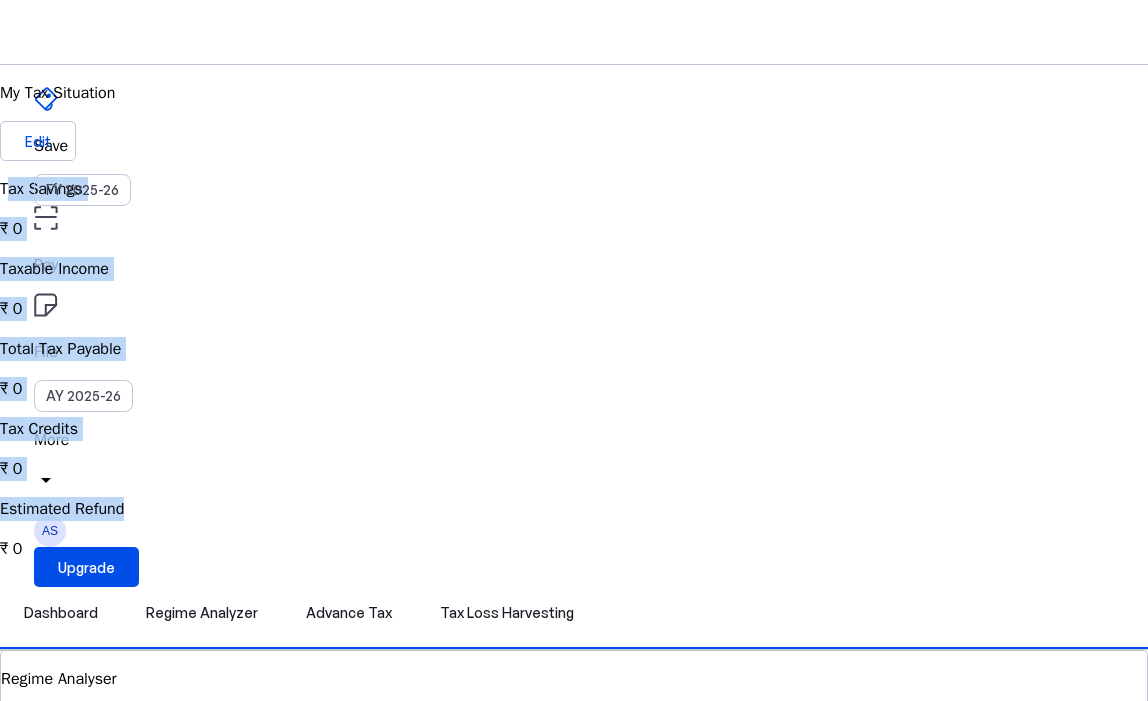 drag, startPoint x: 56, startPoint y: 225, endPoint x: 982, endPoint y: 272, distance: 927.192 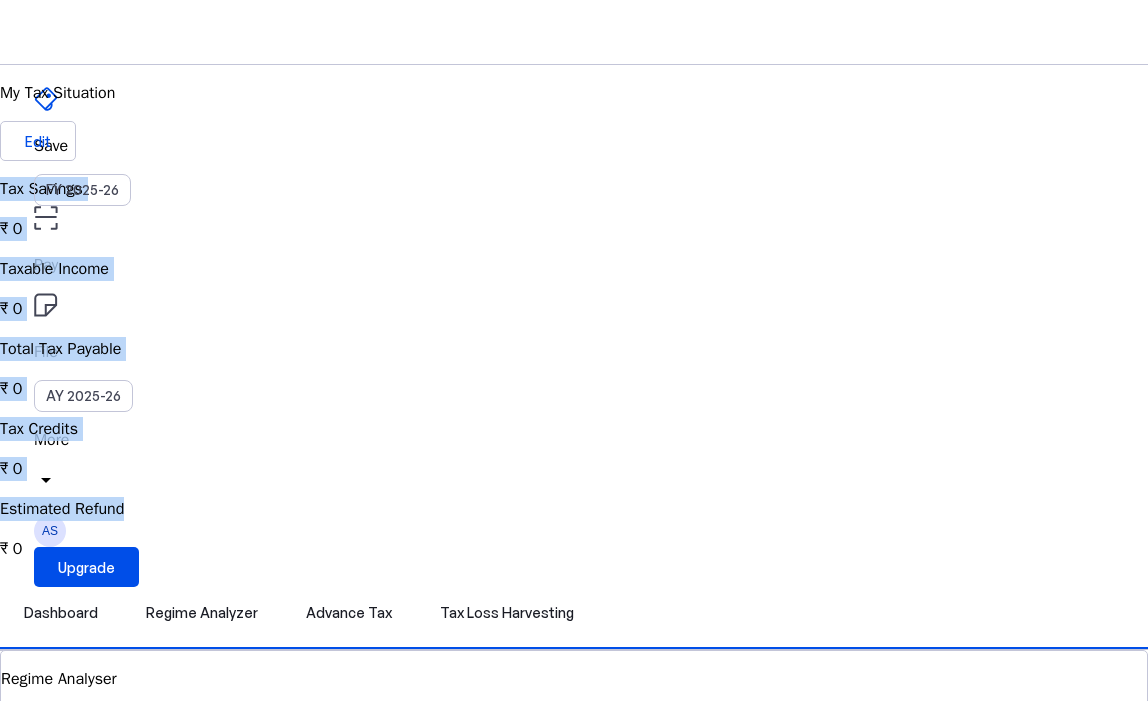 drag, startPoint x: 979, startPoint y: 273, endPoint x: 44, endPoint y: 216, distance: 936.73584 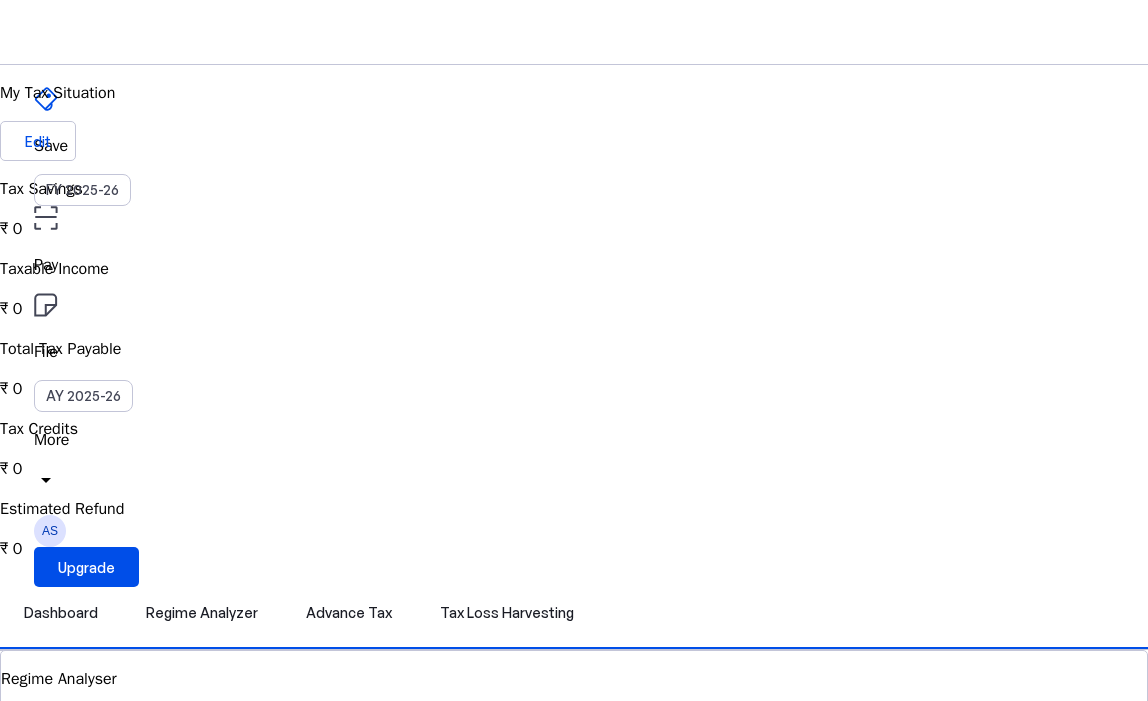 click on "Tax Savings ₹ 0" at bounding box center [574, 209] 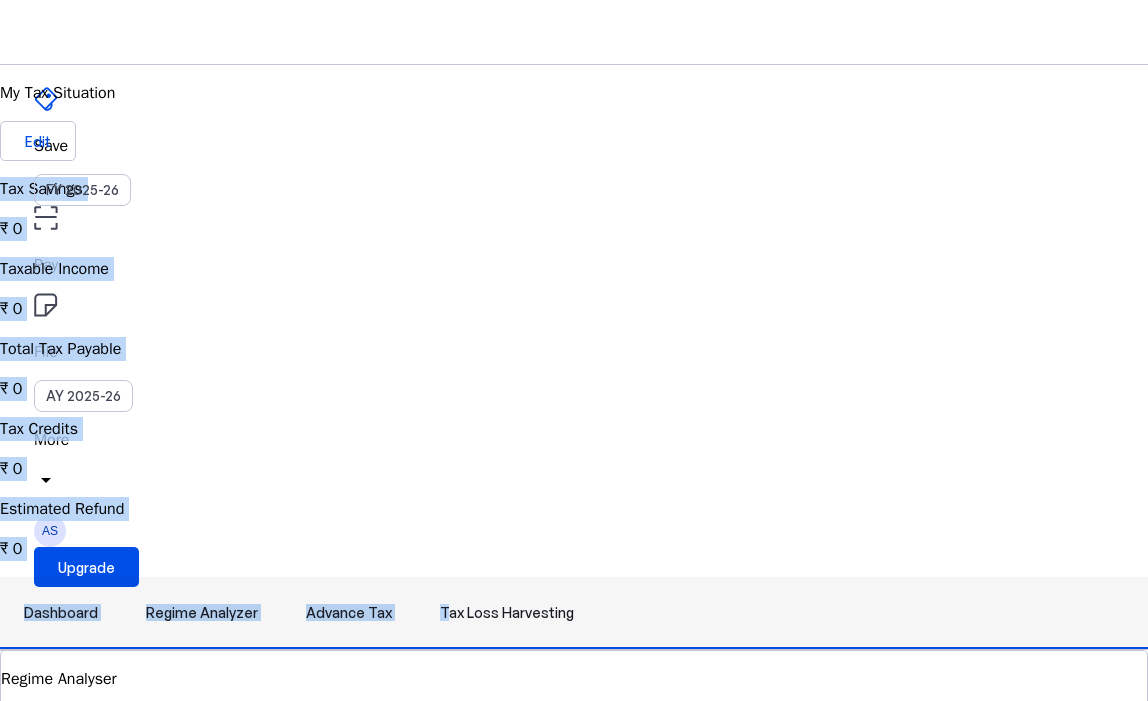 drag, startPoint x: 42, startPoint y: 193, endPoint x: 674, endPoint y: 357, distance: 652.9318 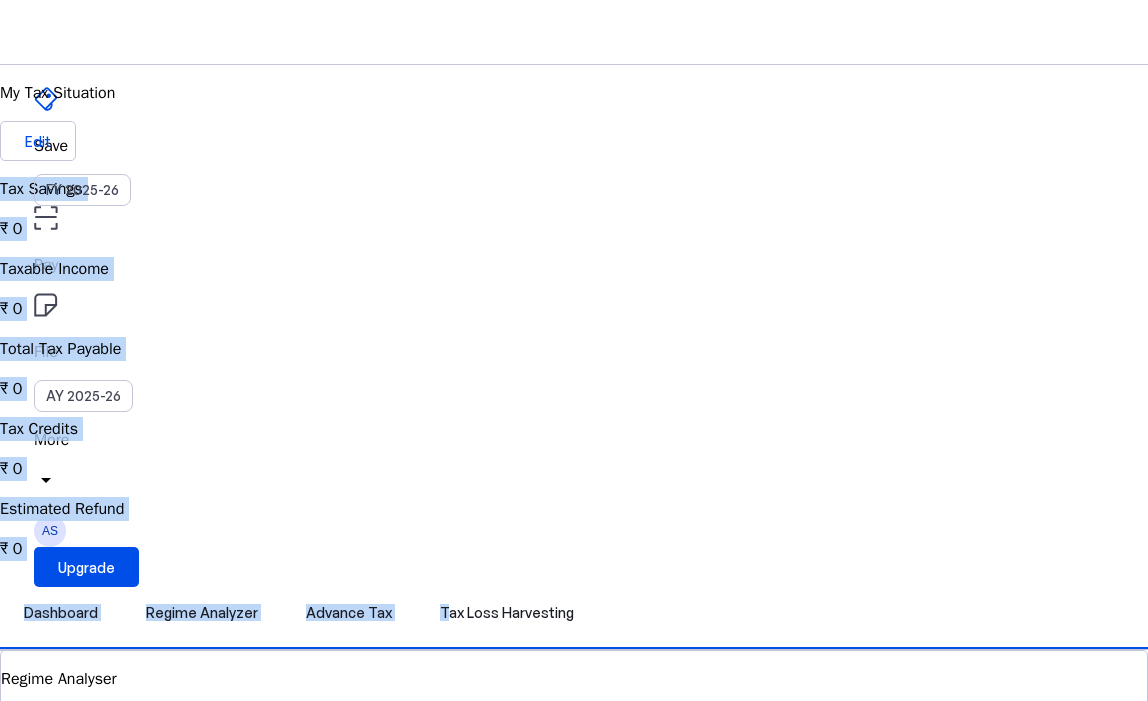 click on "My Tax Situation Edit Tax Savings ₹ 0 Taxable Income ₹ 0 Total Tax Payable ₹ 0 Tax Credits ₹ 0 Estimated Refund ₹ 0  Dashboard   Regime Analyzer   Advance Tax   Tax Loss Harvesting  Regime Analyser Tax liability is same in both regimes, so it's best to stick with the default, new regime.  New Regime Chosen Regime View Comparision  4.8/5 | 1400 reviews  We do your taxes Expert will prepare, review & e-file your tax return, making sure nothing gets missed.  Get in touch  Documents Tax Computation Summary A brief summary of how we arrived at your final taxability based on your financial situation download Advance Tax Quarter 2 Current Quarter  Sep 16, 2025  Due Date  ₹ 0  Tax Dues Explore Tax Loss Harvesting  Coming Soon!  Connect to your broker! Link your broker & view tax saving opportunities! View Simulator National Pension Scheme Tax-saving plan that   pays you back Lower your taxes, grow your future. Benefit   from compounding growth with long-term   security. open_in_new_tab  Invest now" at bounding box center (574, 1913) 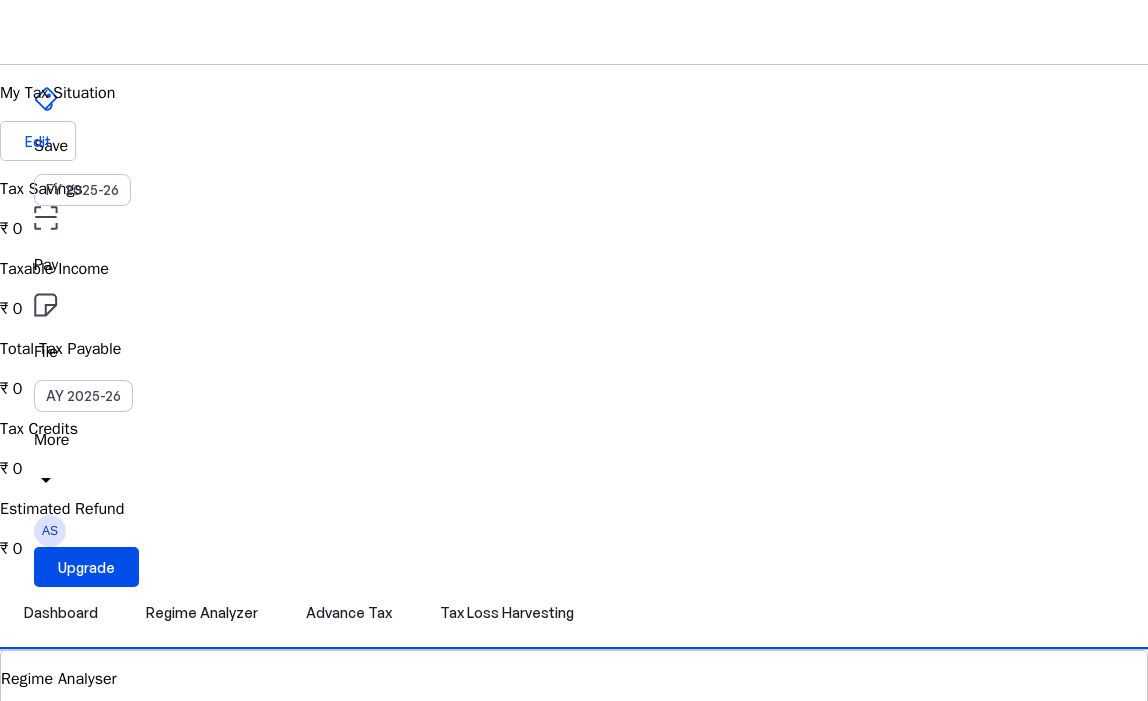click on "Tax Savings ₹ 0" at bounding box center [574, 209] 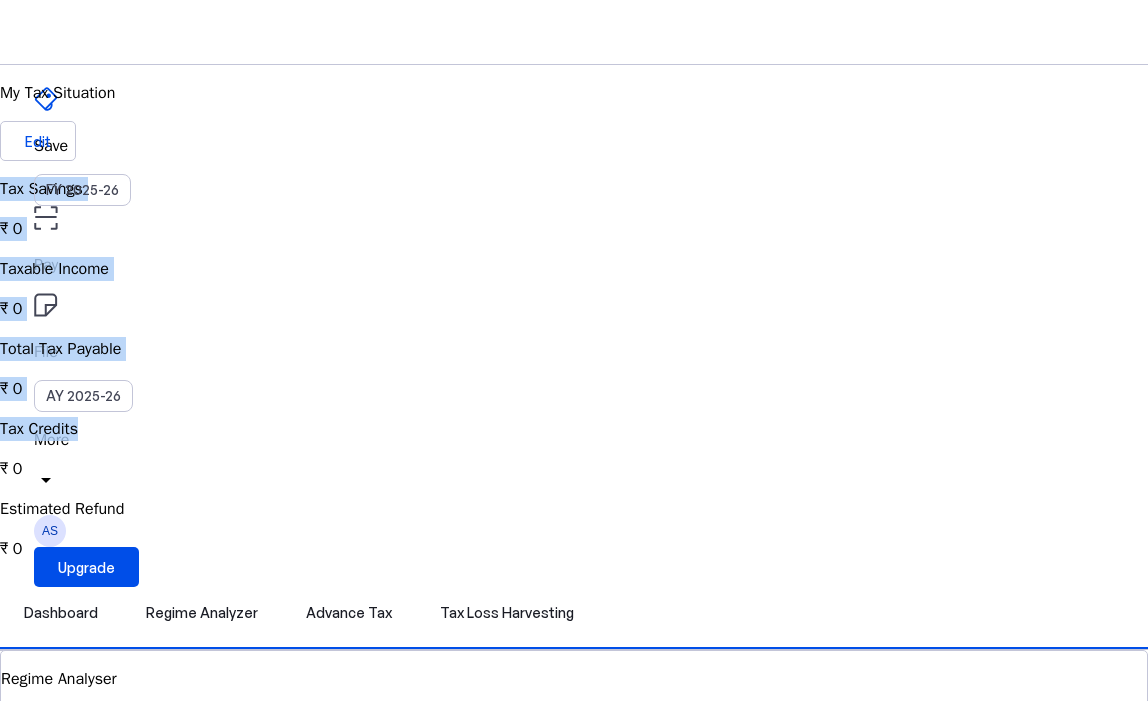 drag, startPoint x: 57, startPoint y: 201, endPoint x: 876, endPoint y: 285, distance: 823.29645 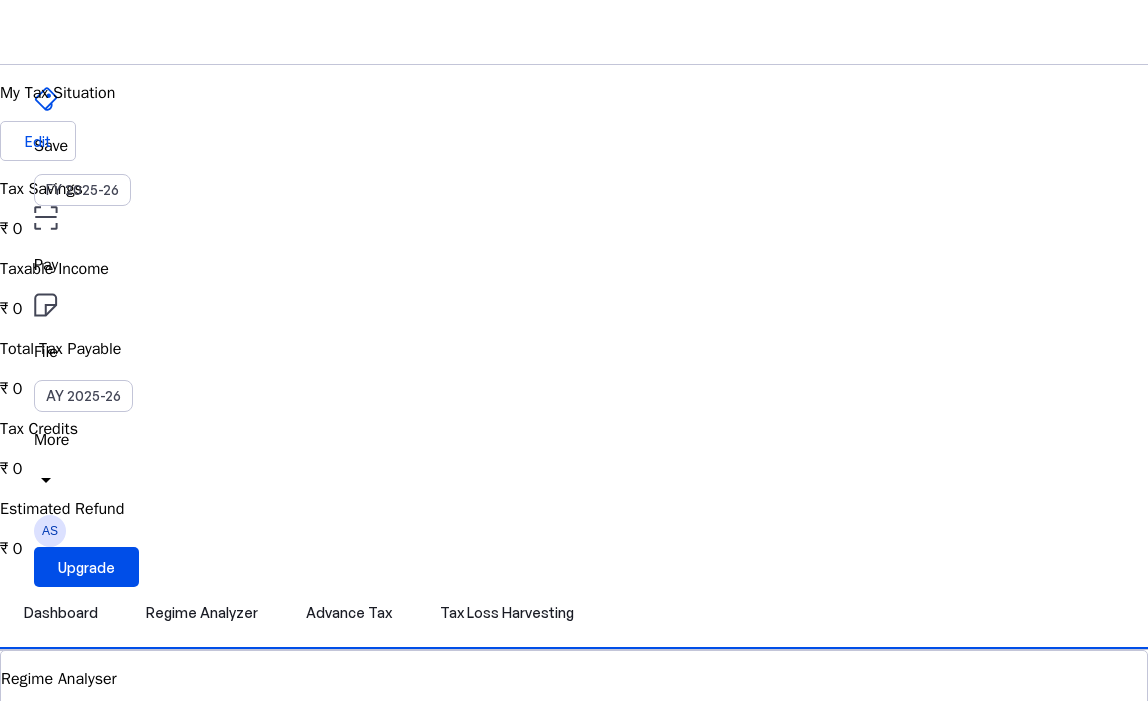 click on "Estimated Refund ₹ 0" at bounding box center [574, 529] 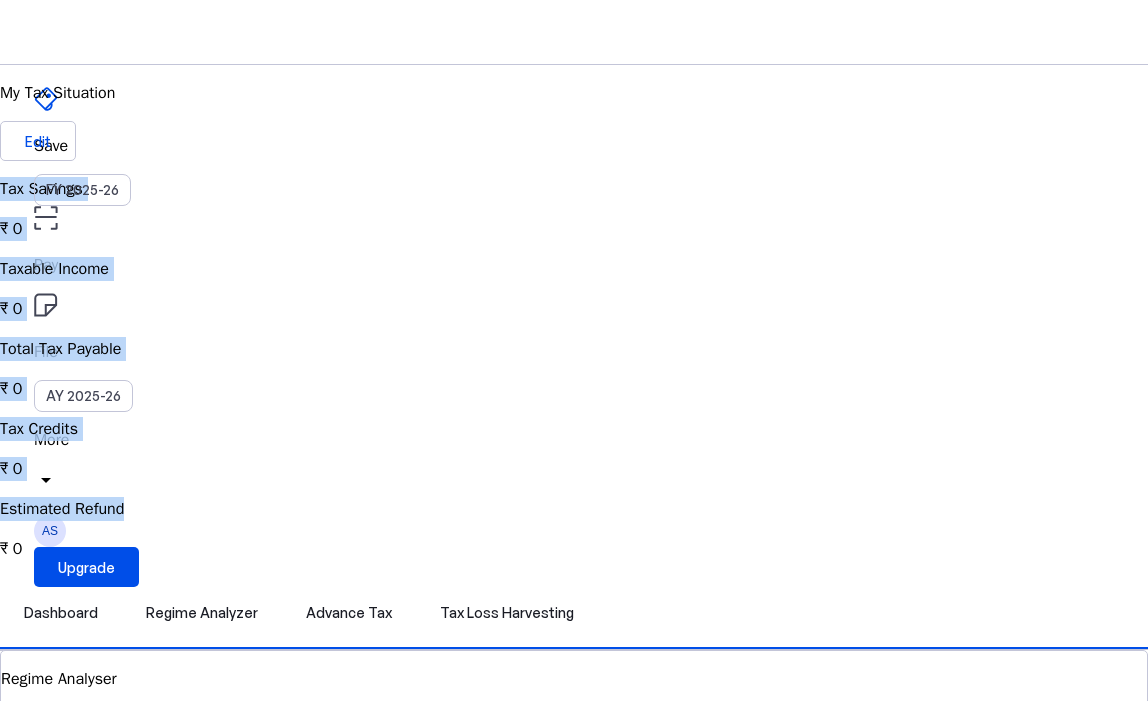 drag, startPoint x: 1064, startPoint y: 286, endPoint x: 58, endPoint y: 191, distance: 1010.47565 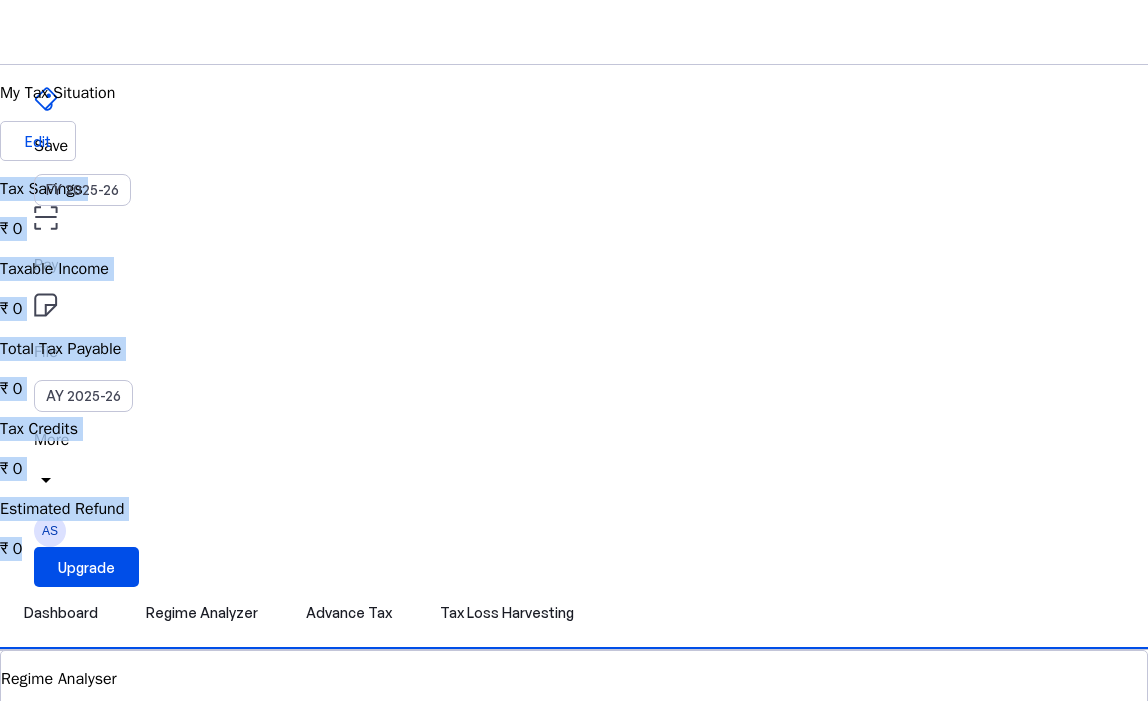 drag, startPoint x: 164, startPoint y: 186, endPoint x: 967, endPoint y: 296, distance: 810.4992 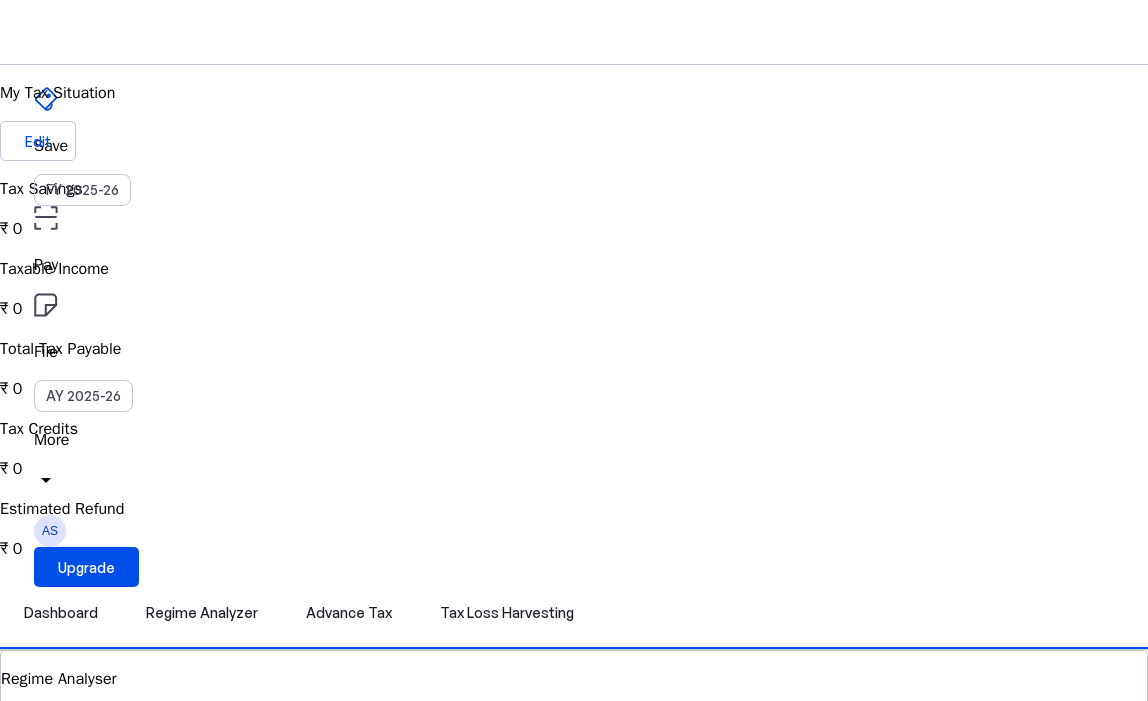 click on "Estimated Refund" at bounding box center (574, 509) 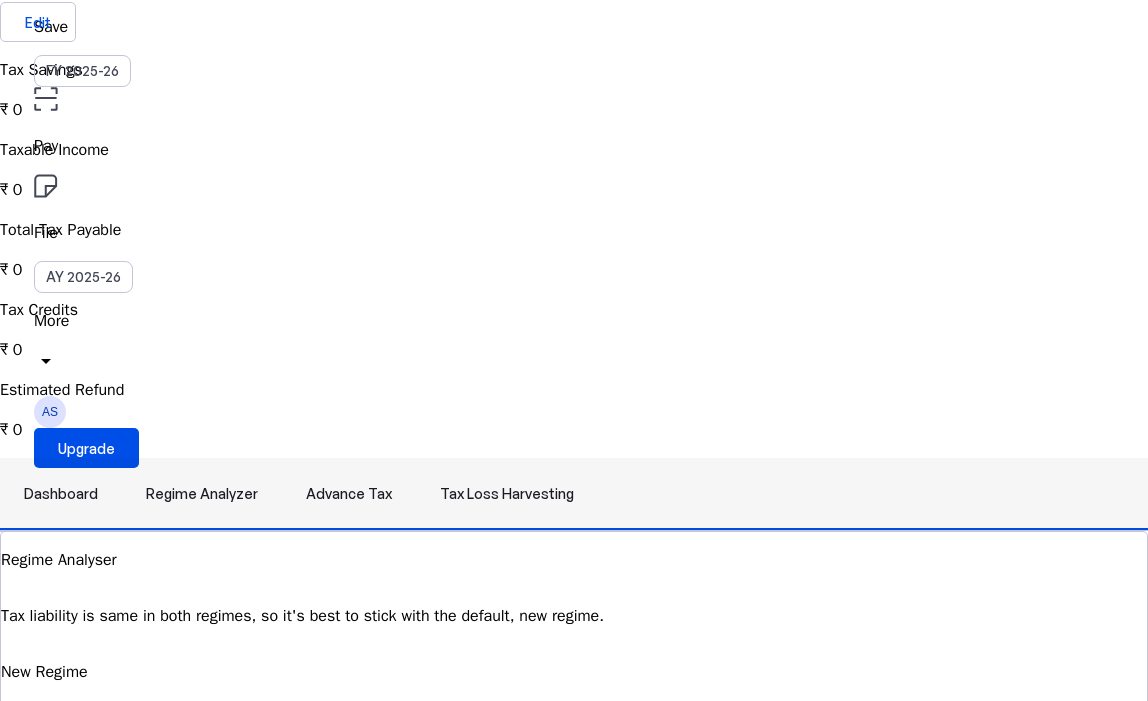 scroll, scrollTop: 124, scrollLeft: 0, axis: vertical 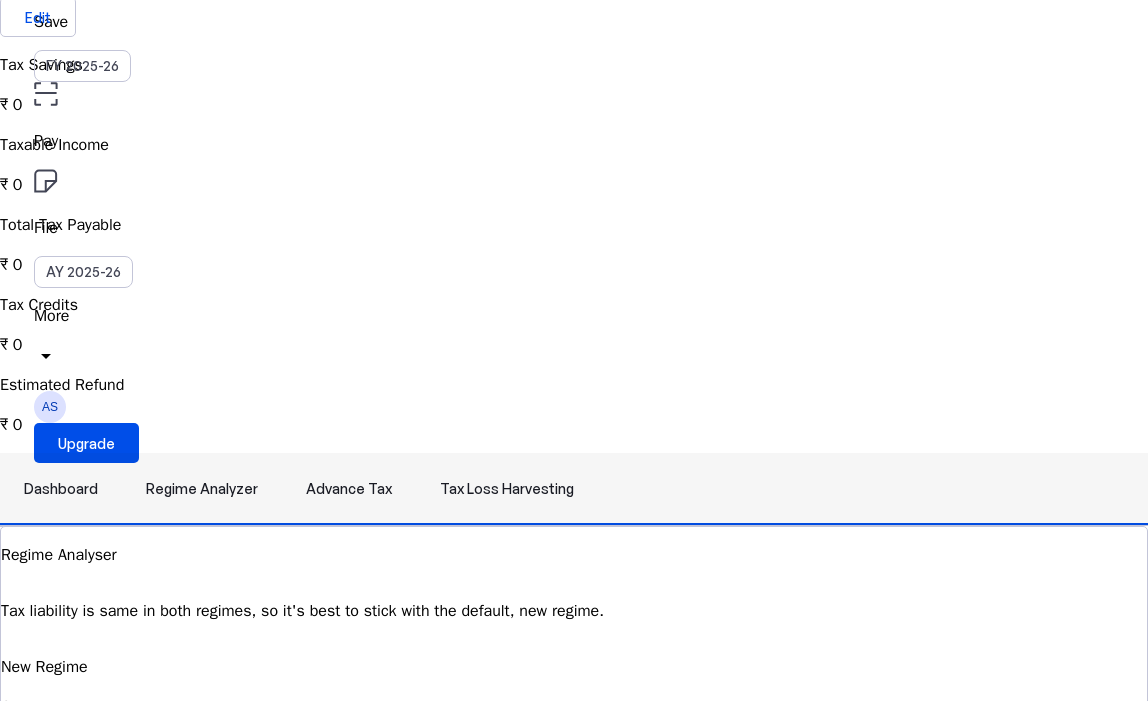 click on "Tax Loss Harvesting" at bounding box center [507, 489] 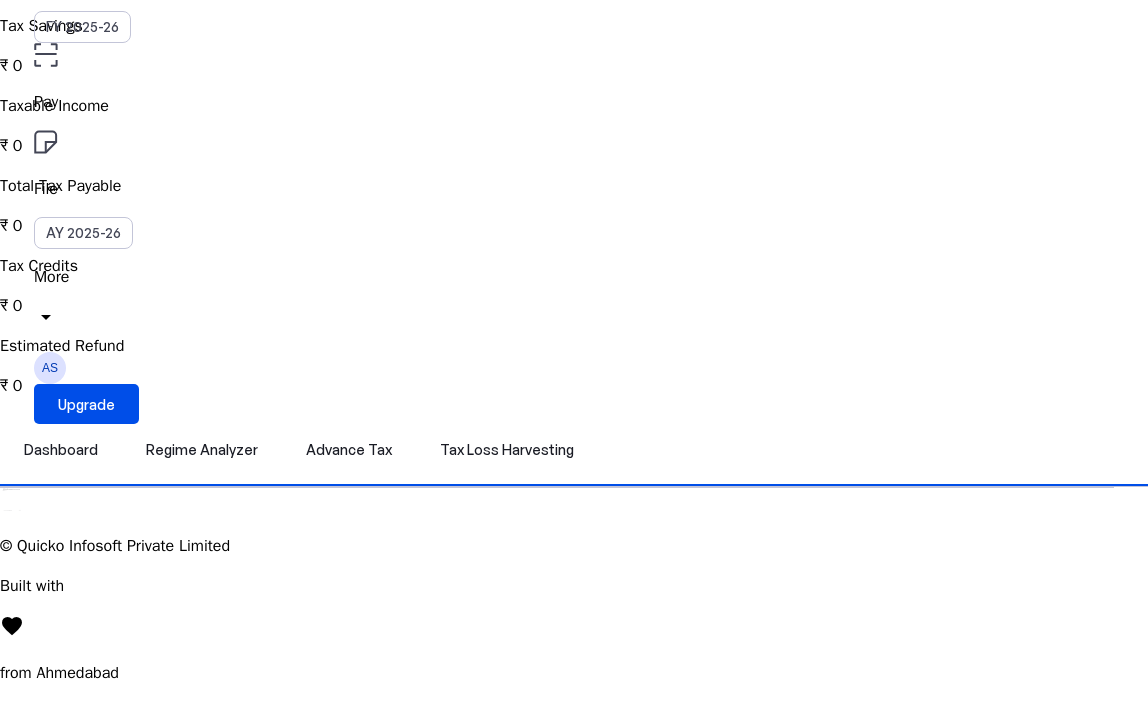 scroll, scrollTop: 550, scrollLeft: 0, axis: vertical 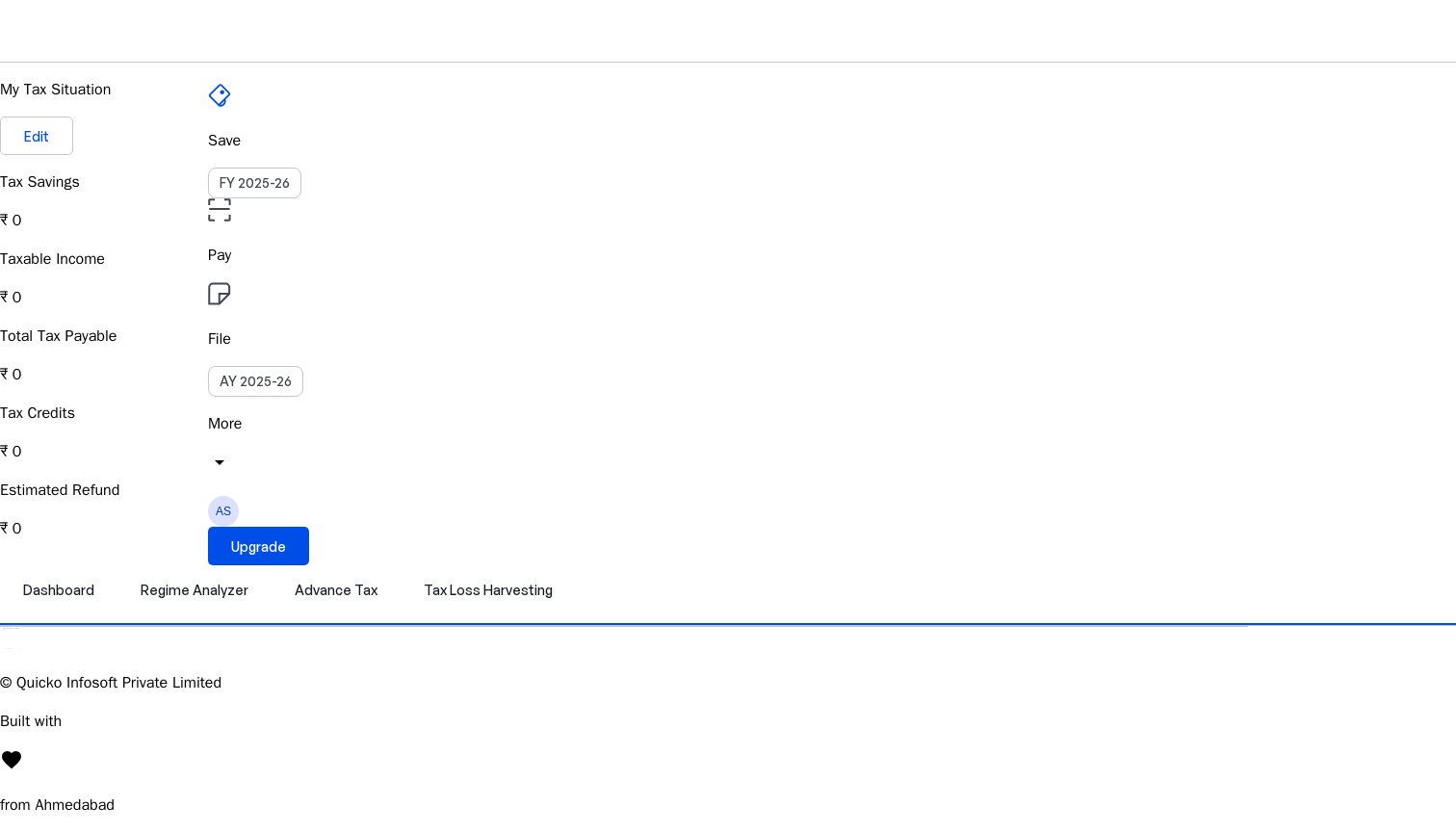 click on "Pay" at bounding box center (728, 141) 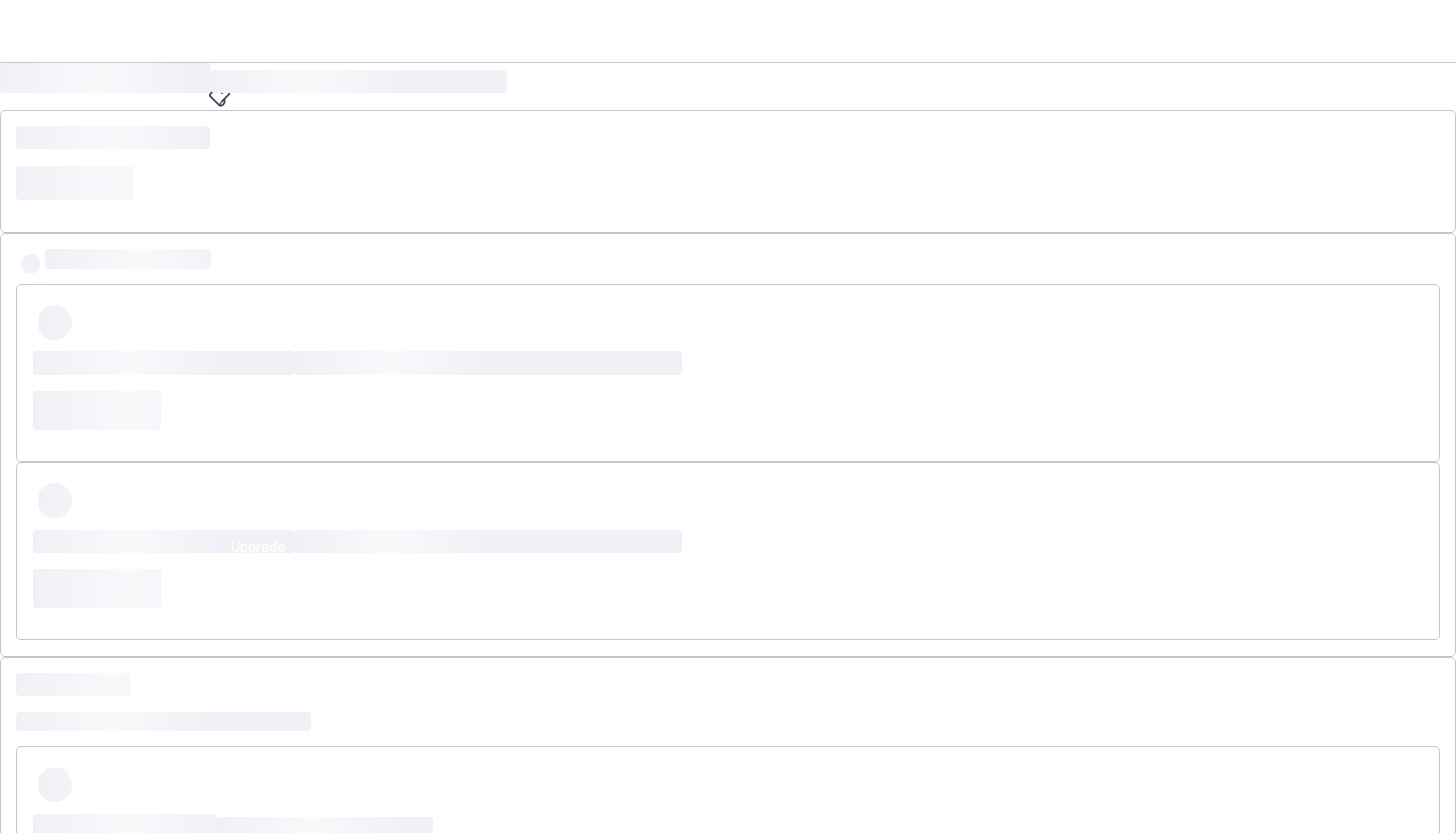click on "arrow_drop_down" at bounding box center (220, 462) 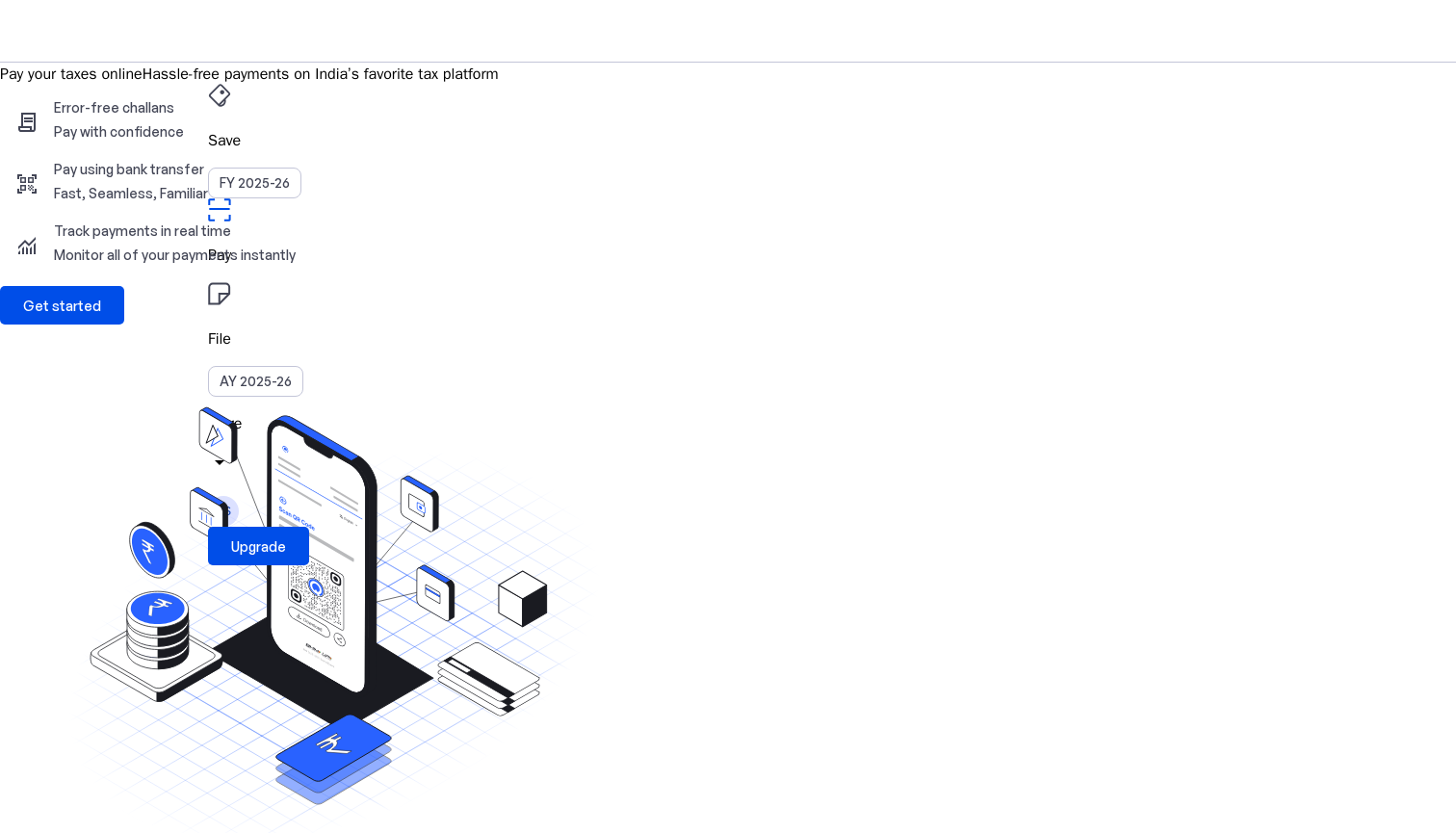 click on "Track" at bounding box center [135, 1088] 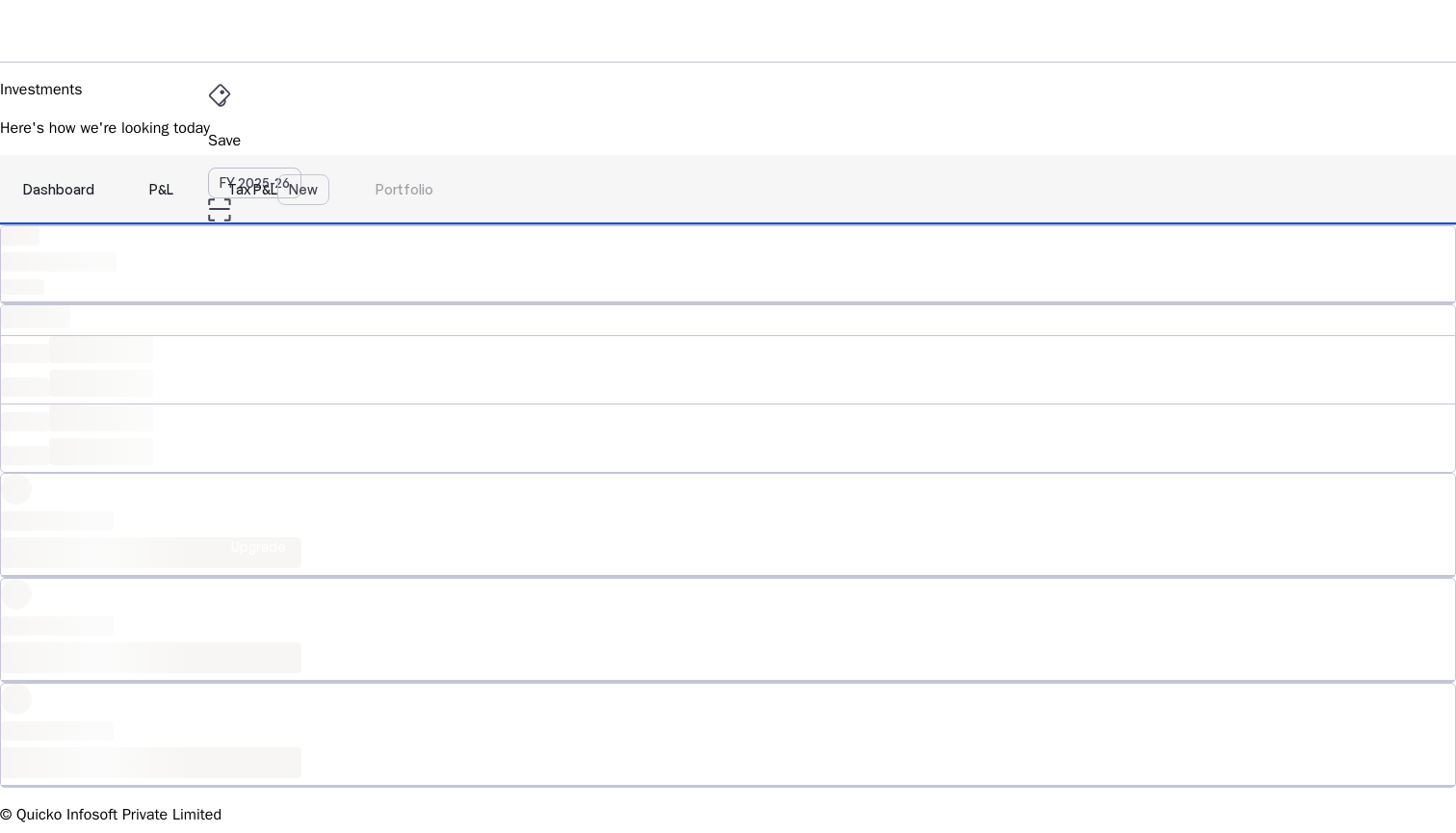 scroll, scrollTop: 0, scrollLeft: 0, axis: both 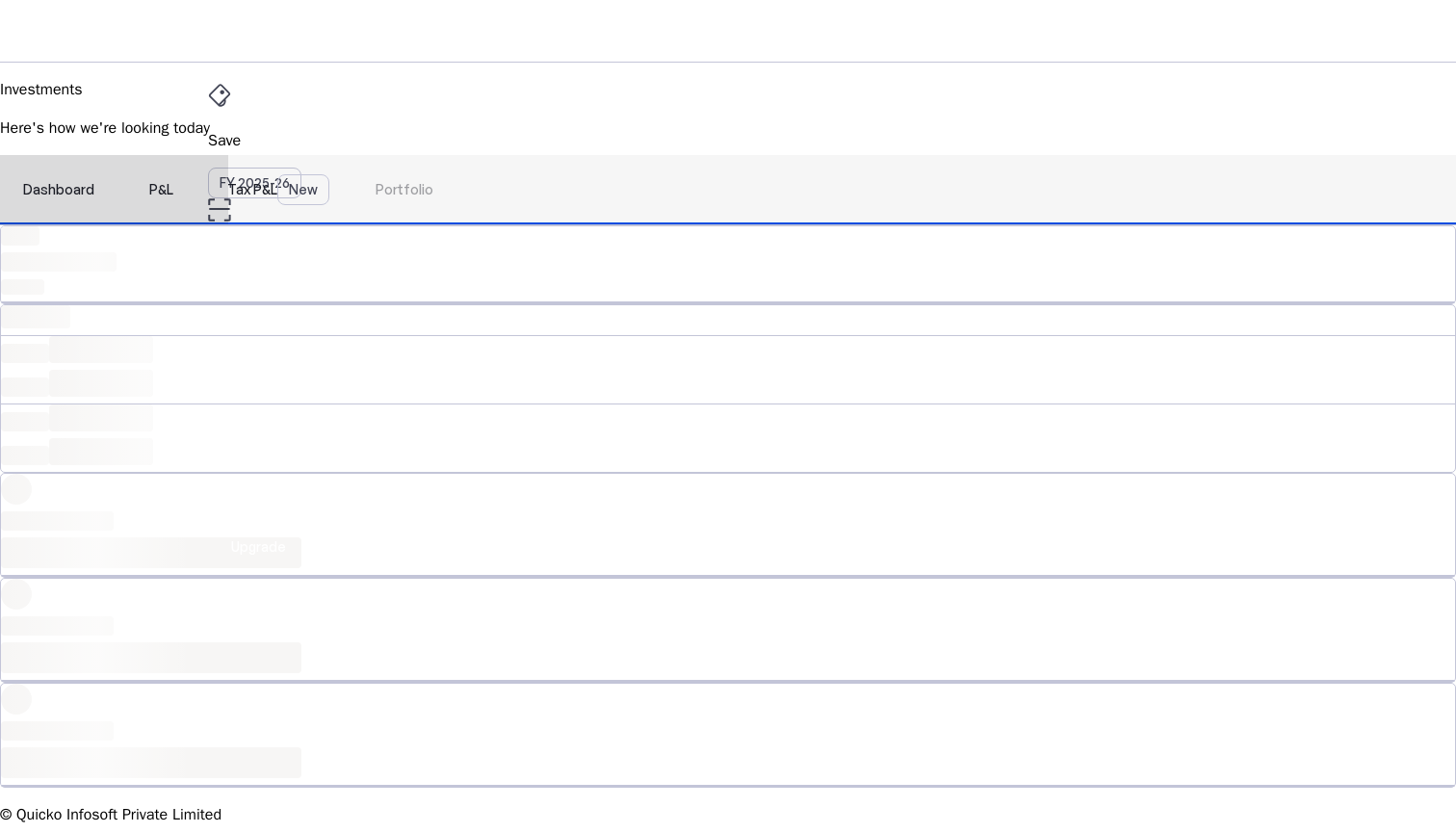 click on "Tax P&L  New" at bounding box center [278, 190] 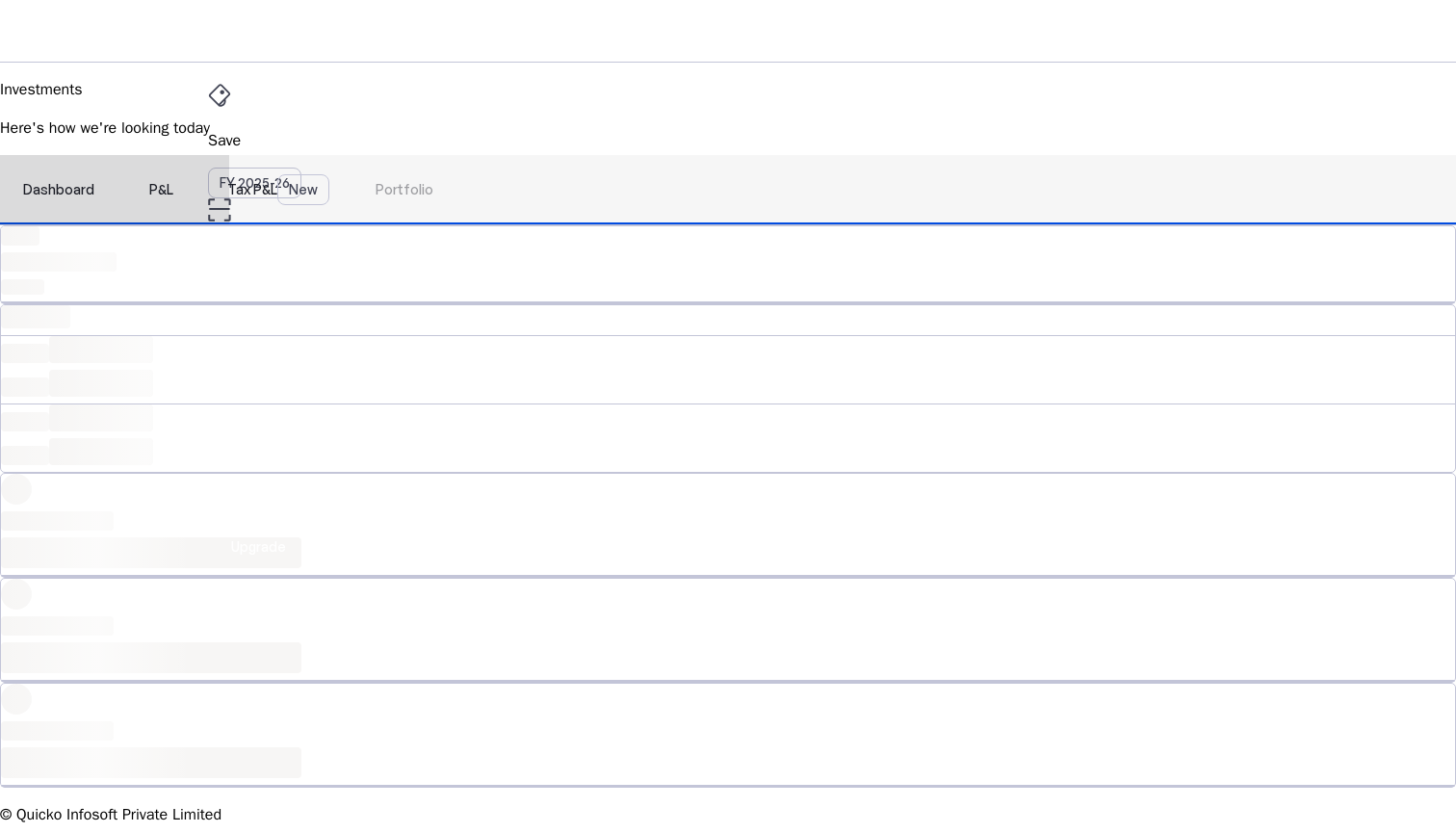 click on "P&L" at bounding box center [161, 190] 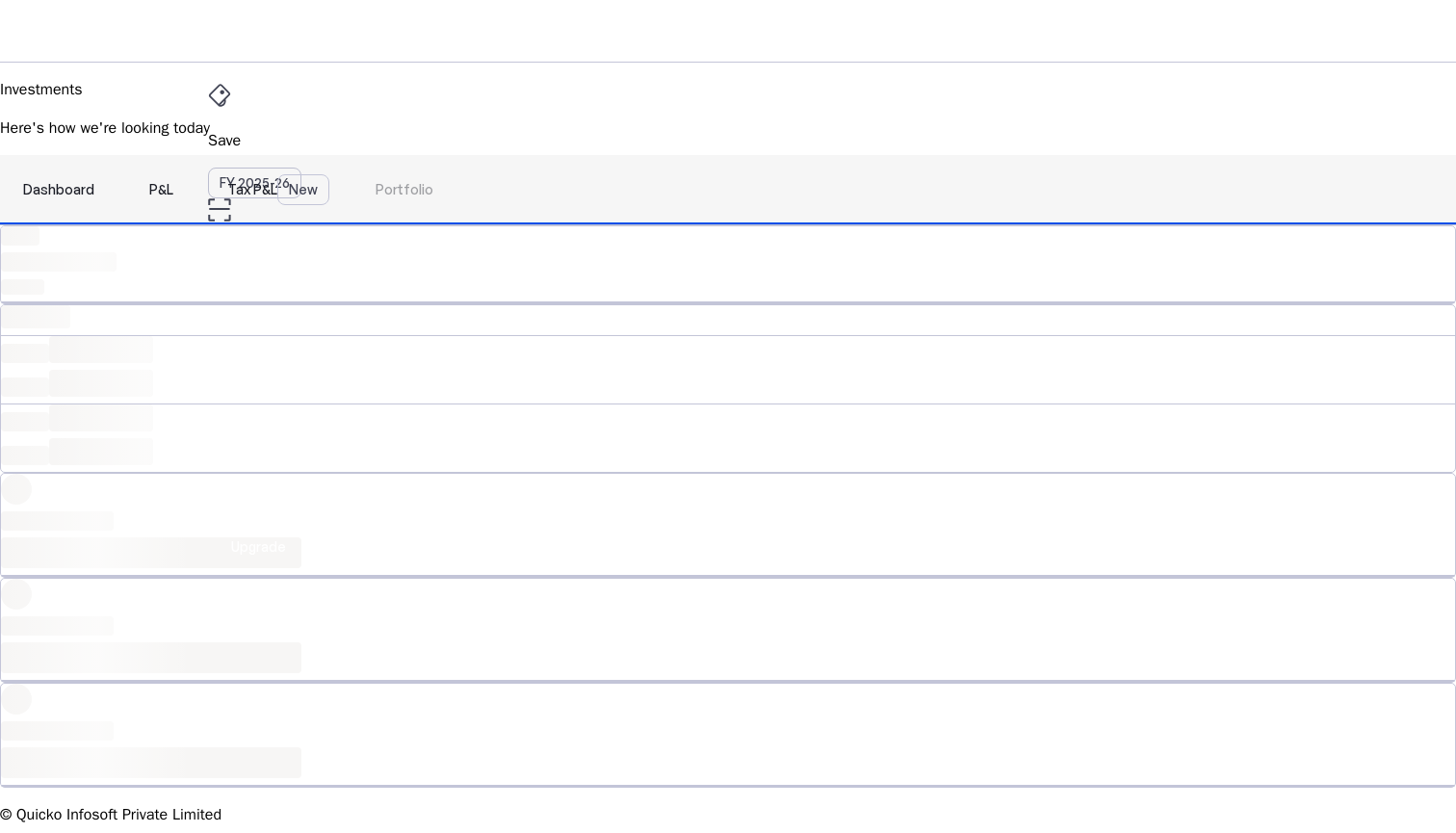 click on "Dashboard" at bounding box center (59, 190) 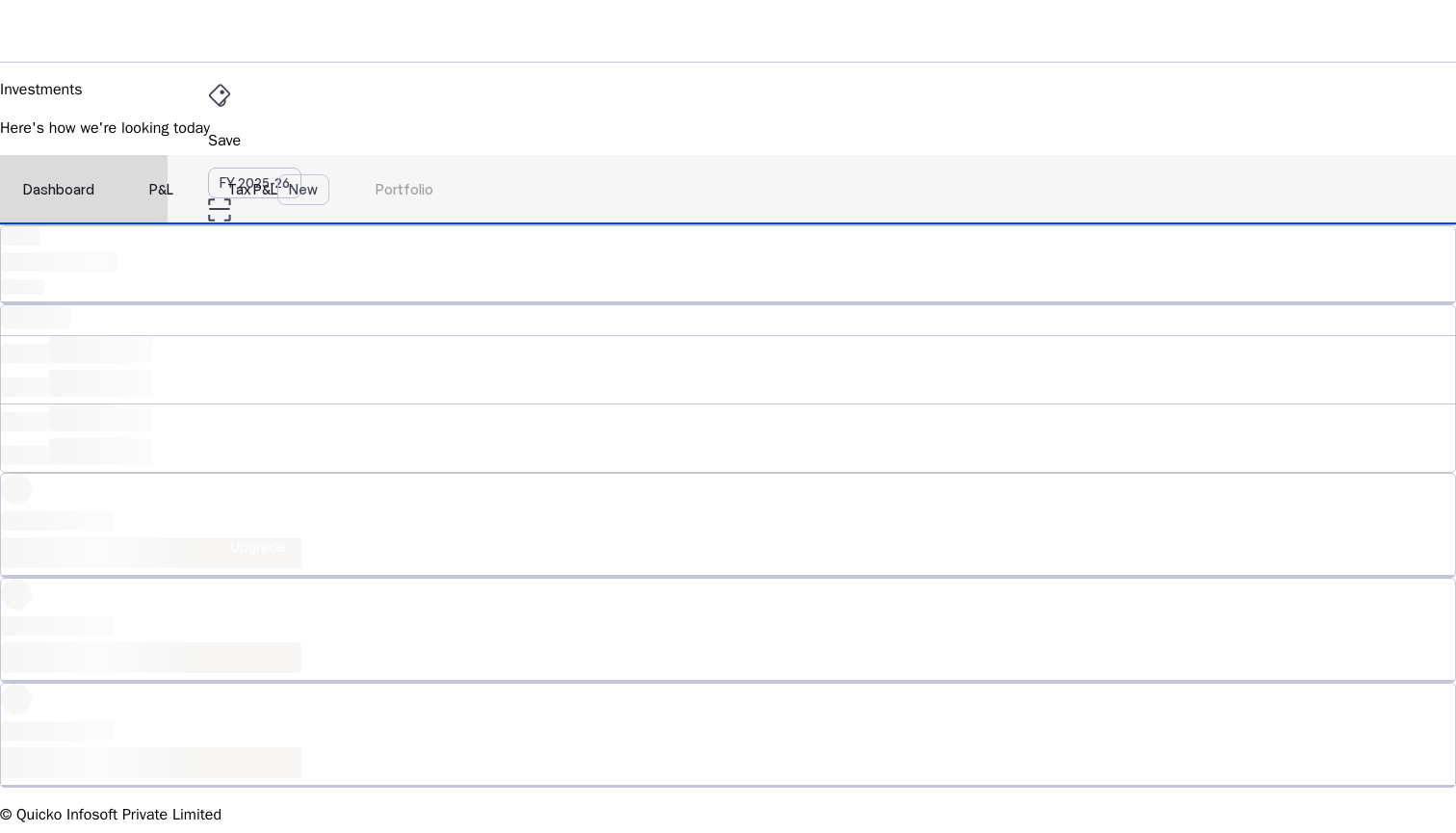 click on "P&L" at bounding box center [161, 190] 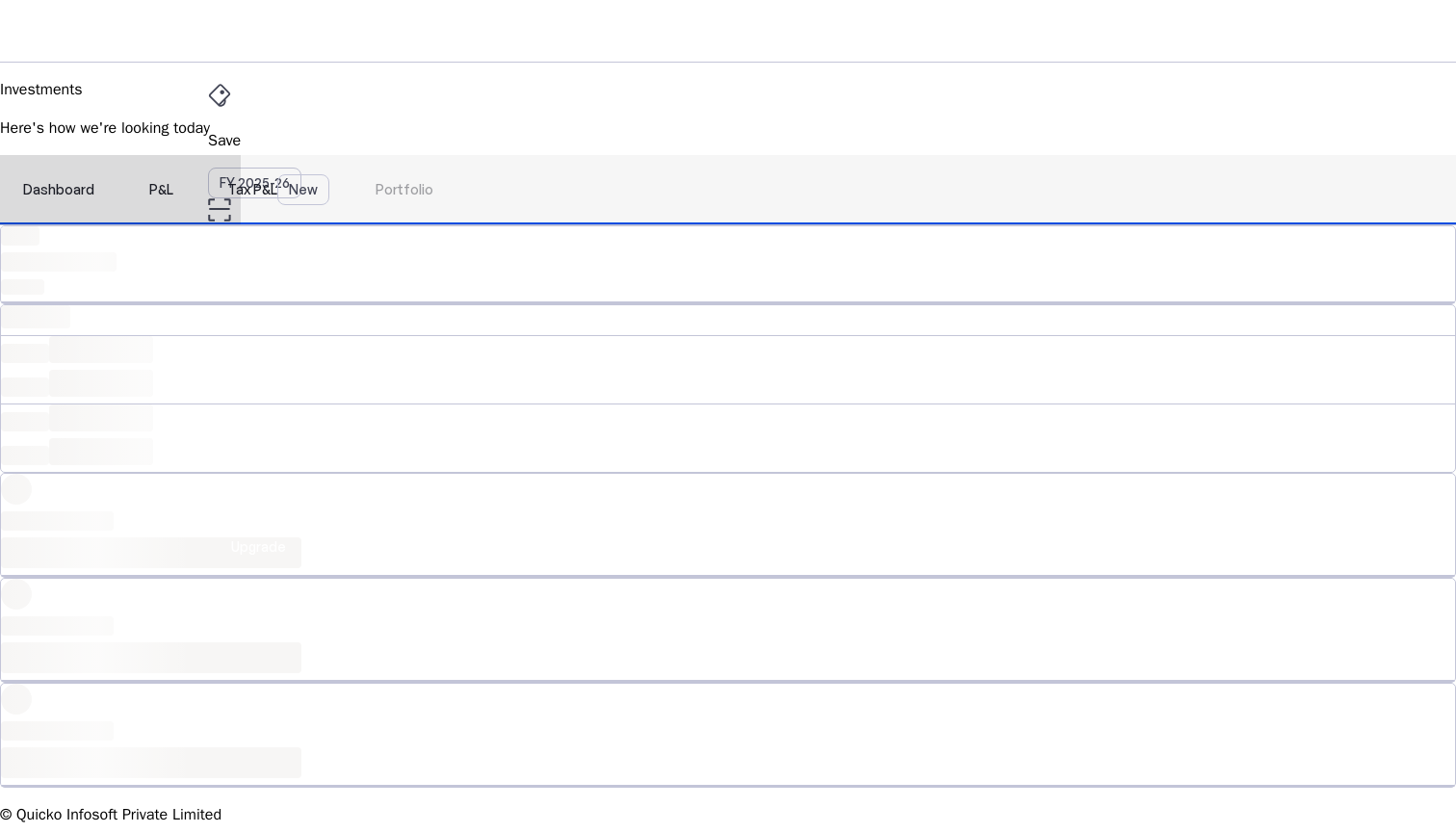 click on "Tax P&L  New" at bounding box center [278, 190] 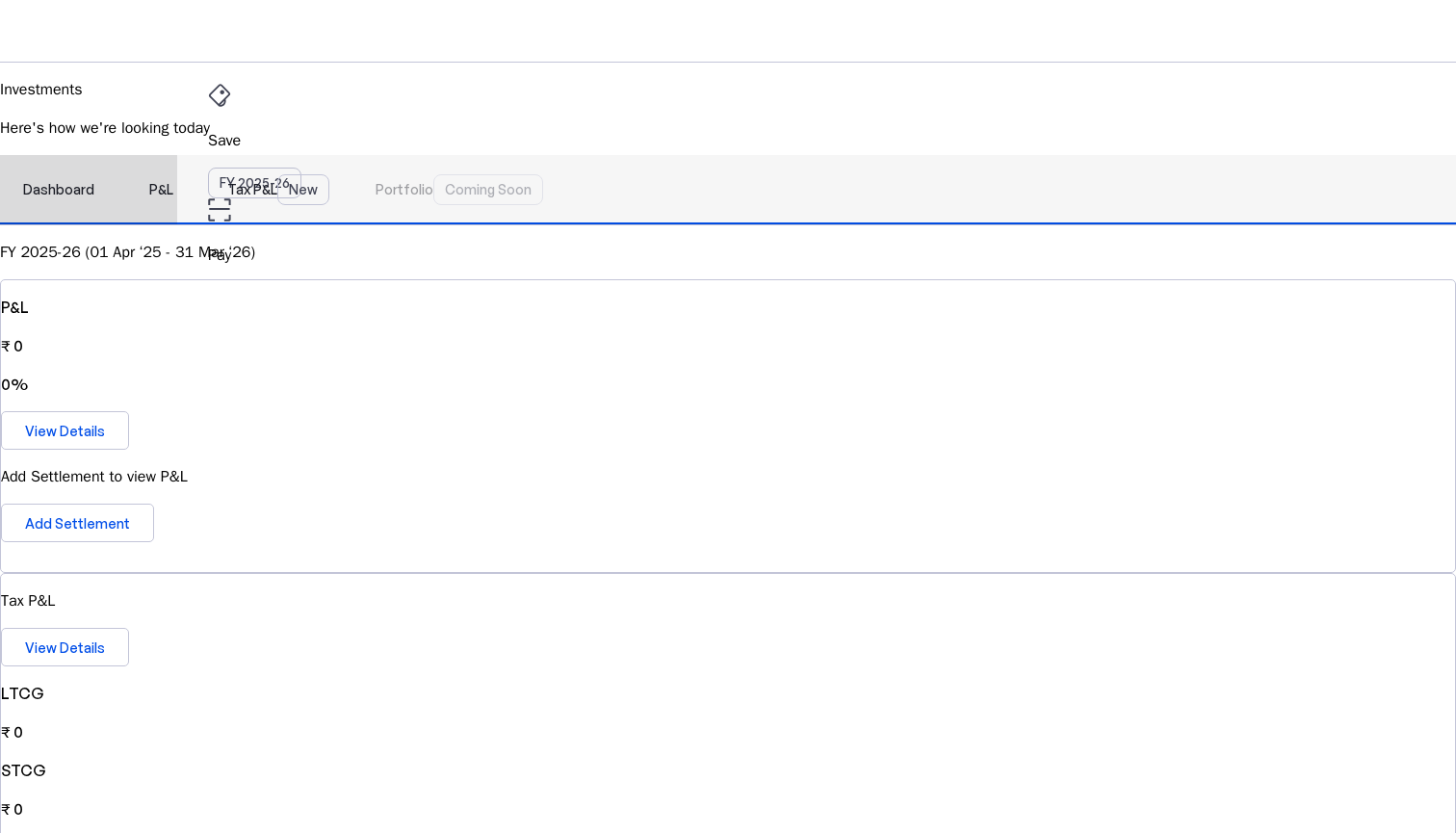 click on "P&L" at bounding box center (161, 190) 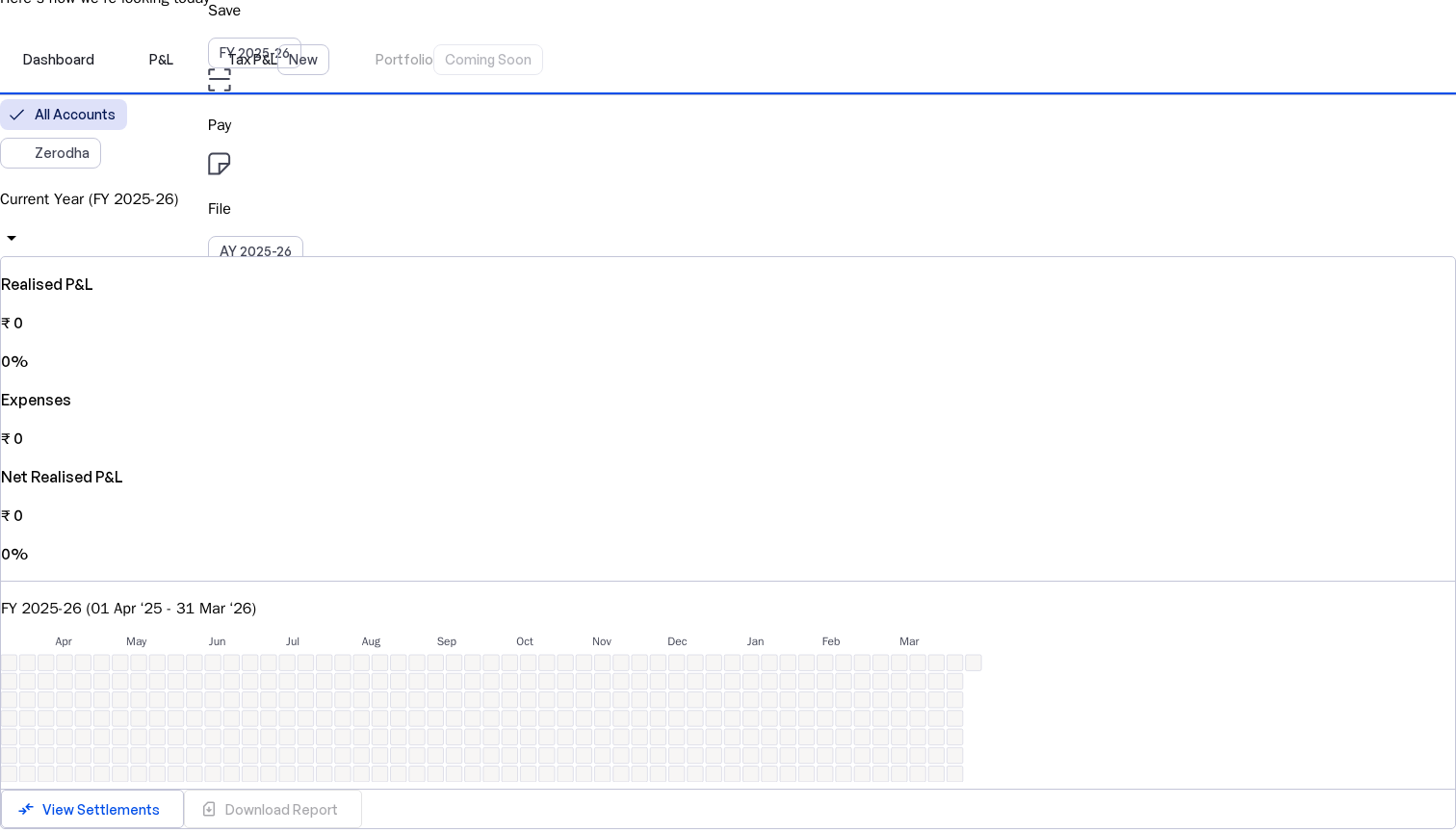 scroll, scrollTop: 135, scrollLeft: 0, axis: vertical 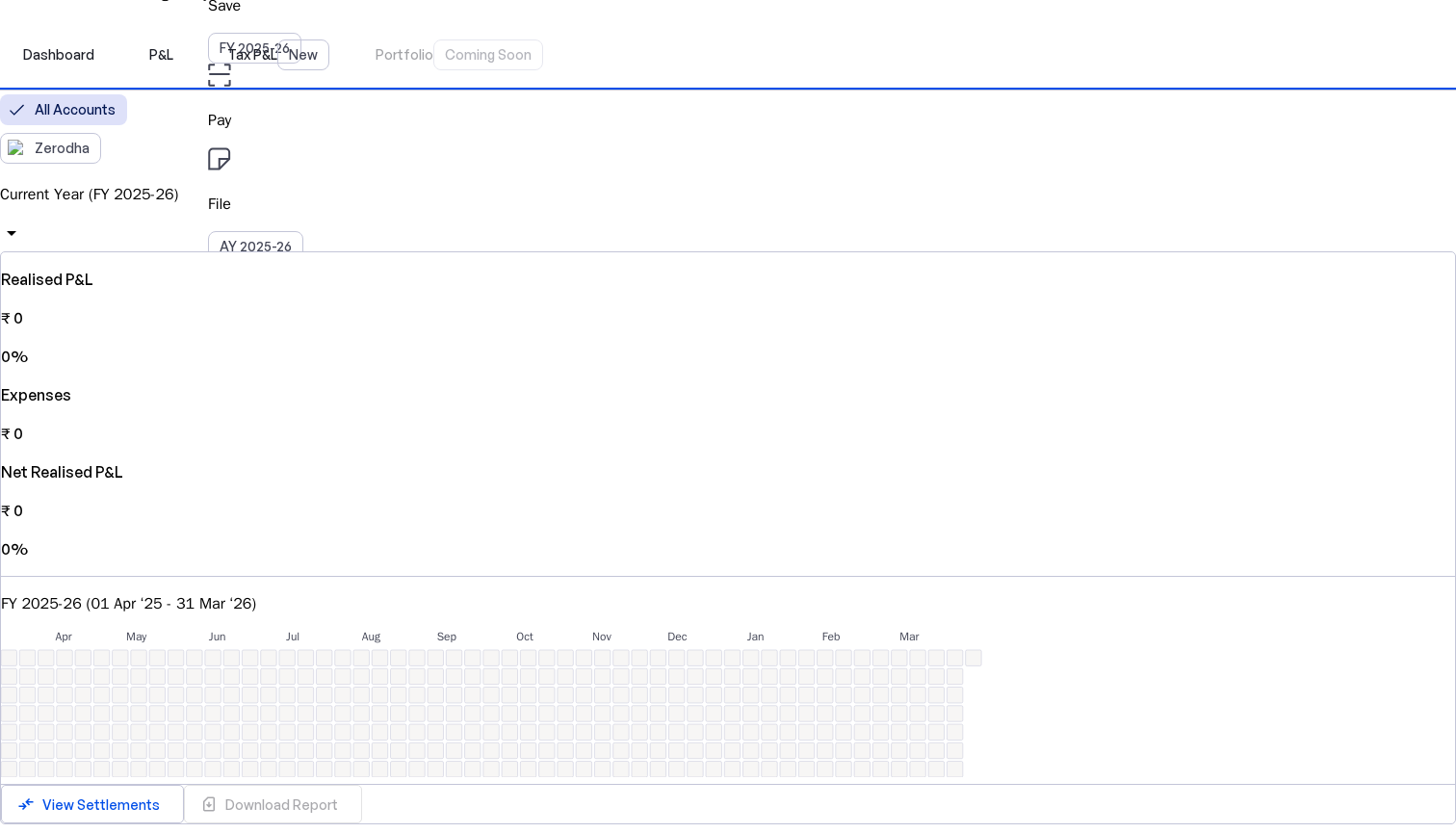 click on "₹0 on 8 Jul '25" at bounding box center [269, 658] 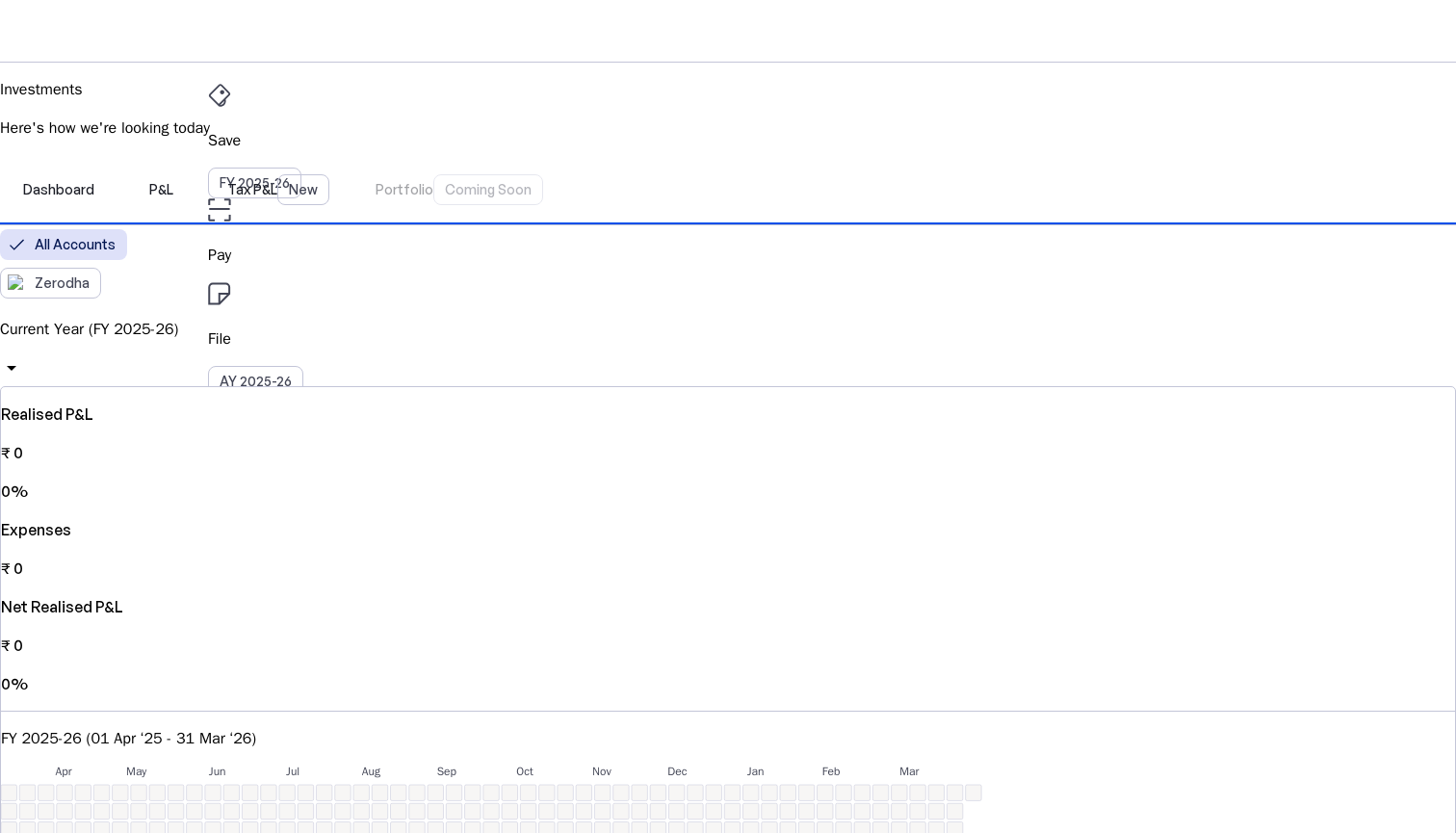 scroll, scrollTop: 0, scrollLeft: 0, axis: both 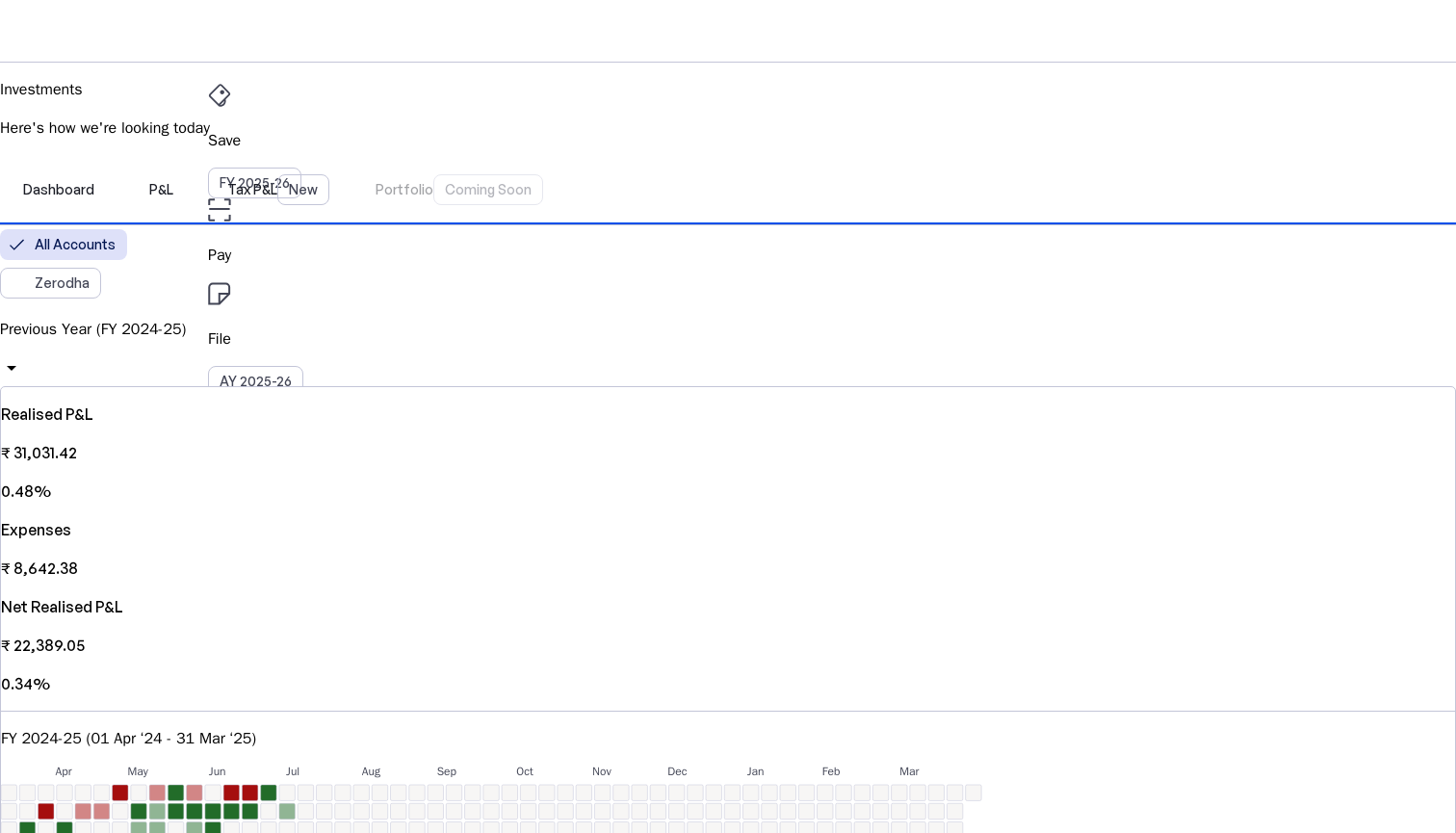 click on "Previous Year (FY 2024-25)   arrow_drop_down" at bounding box center [728, 351] 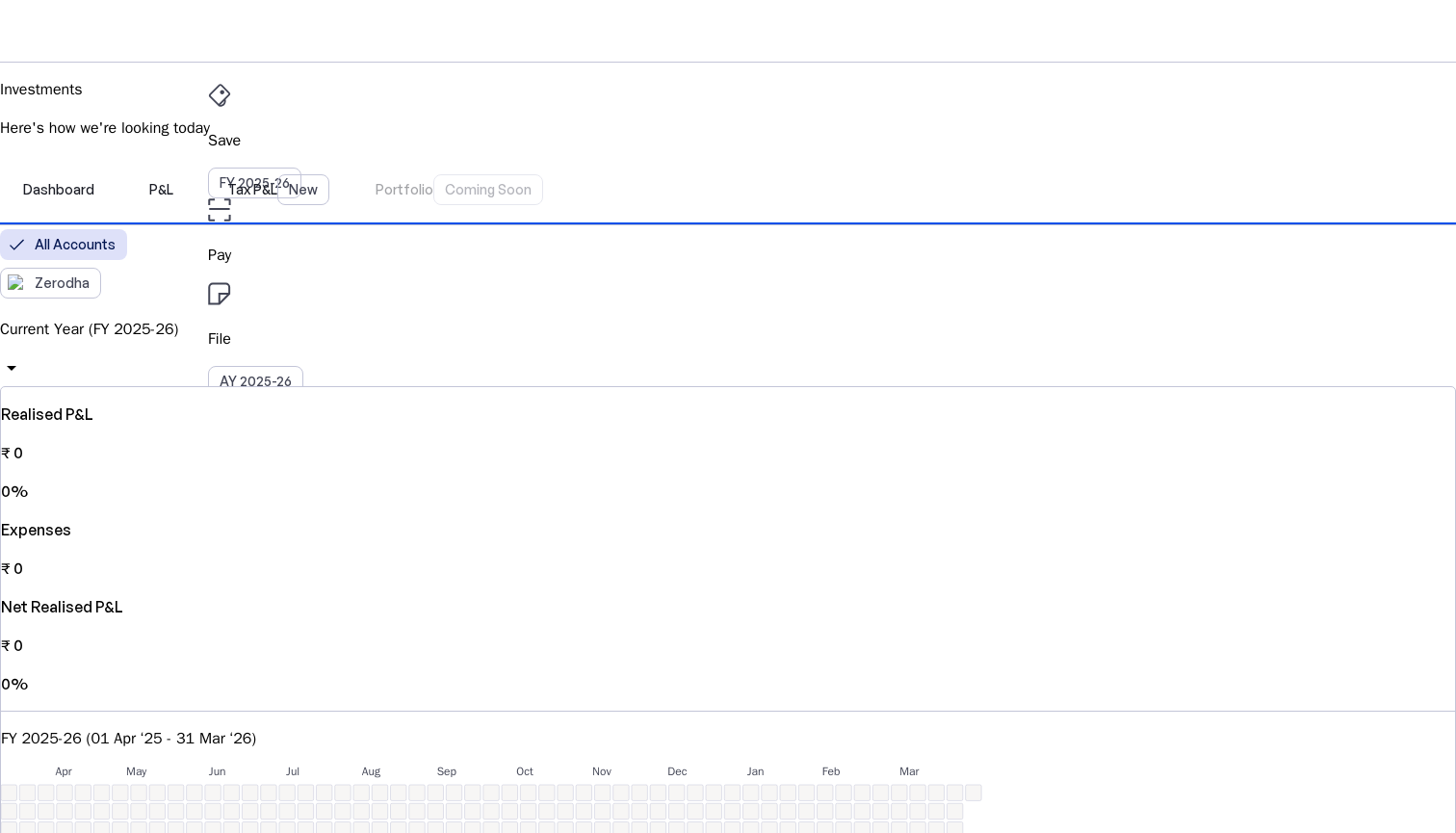 click on "Current Year (FY 2025-26)" at bounding box center (728, 329) 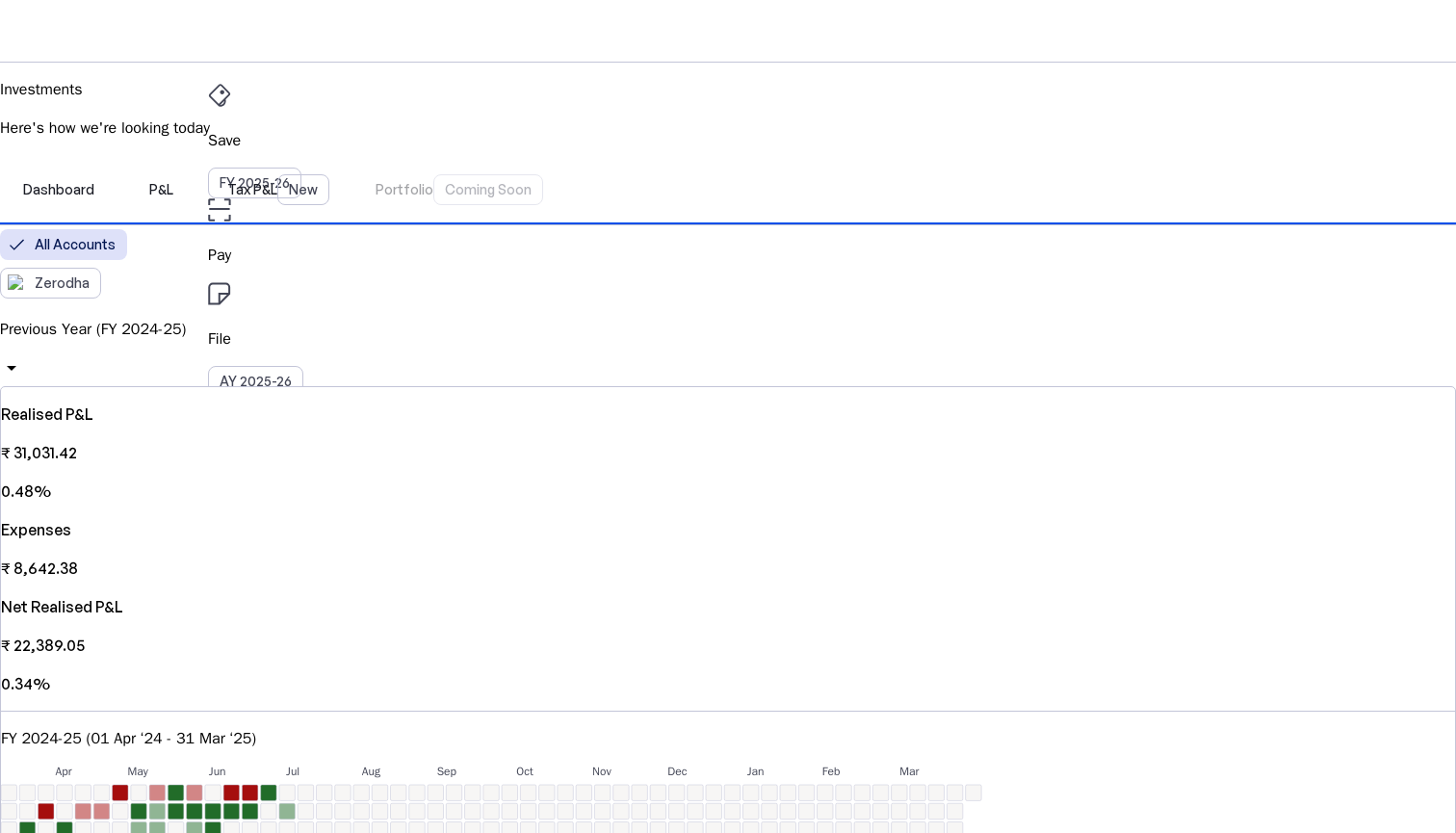 scroll, scrollTop: 0, scrollLeft: 0, axis: both 